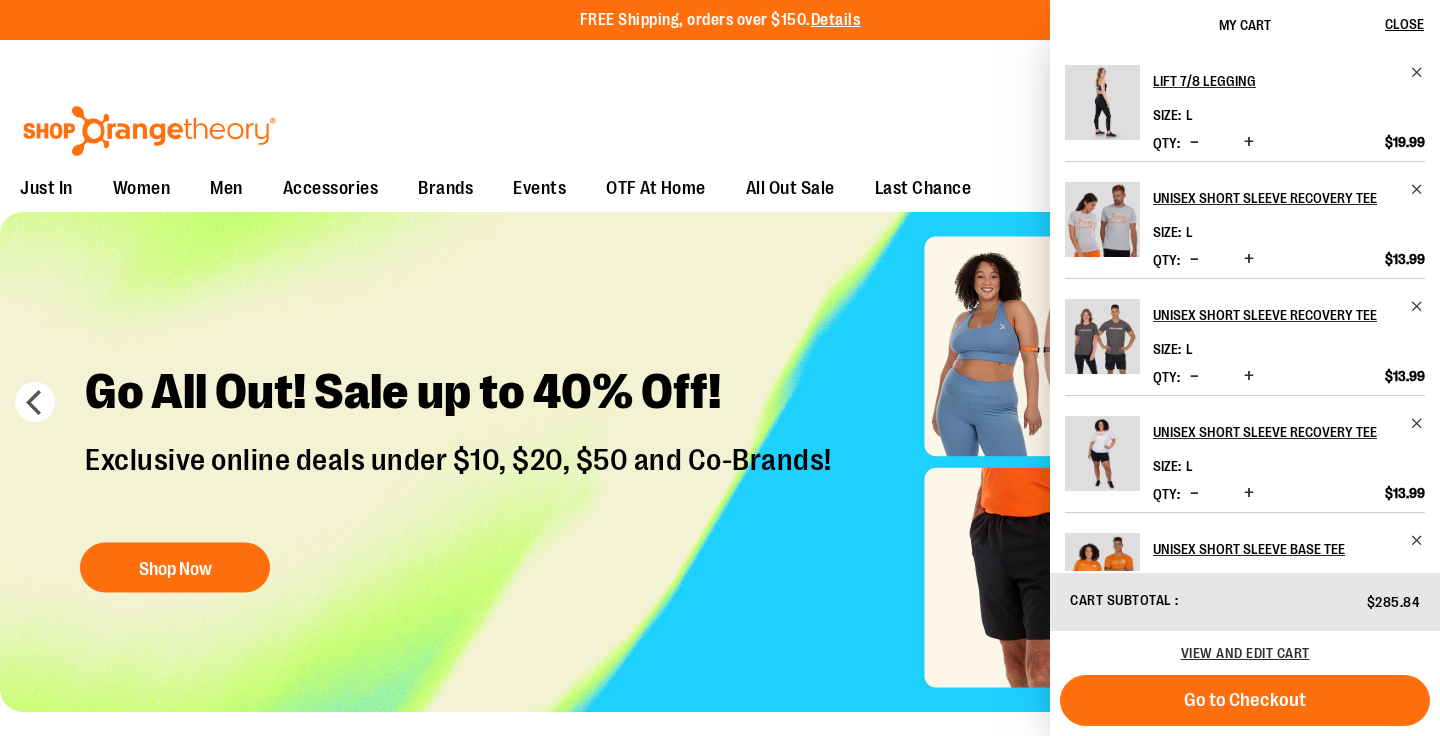 scroll, scrollTop: 0, scrollLeft: 0, axis: both 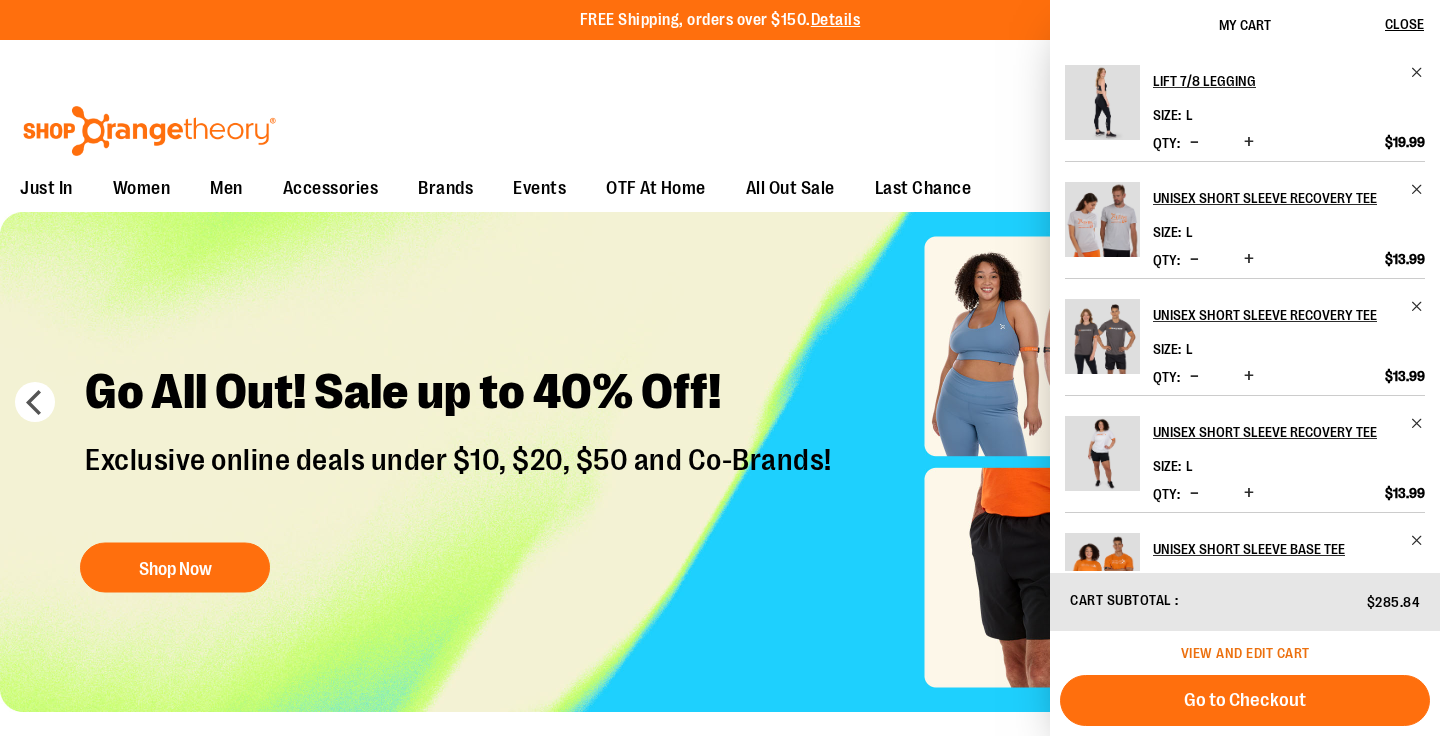 click on "View and edit cart" at bounding box center (1245, 653) 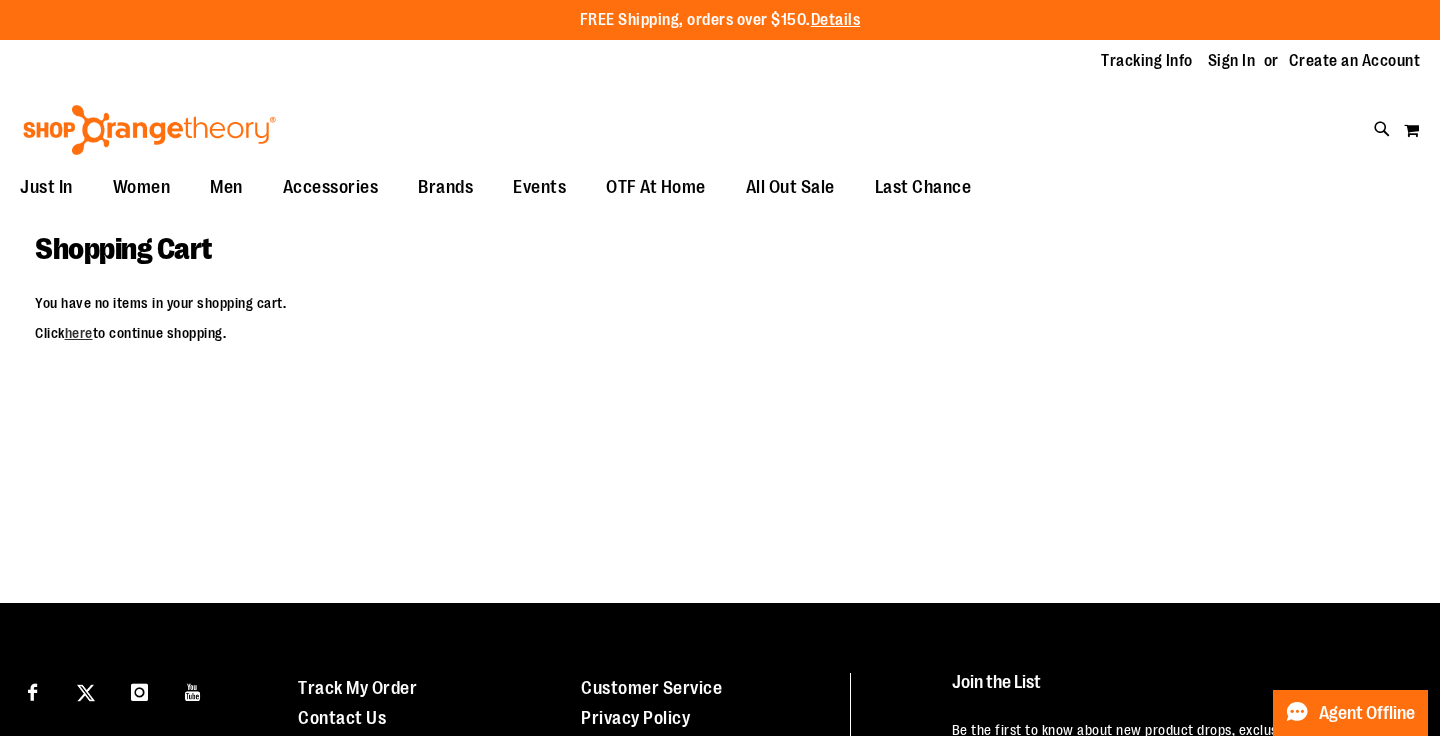 scroll, scrollTop: 0, scrollLeft: 0, axis: both 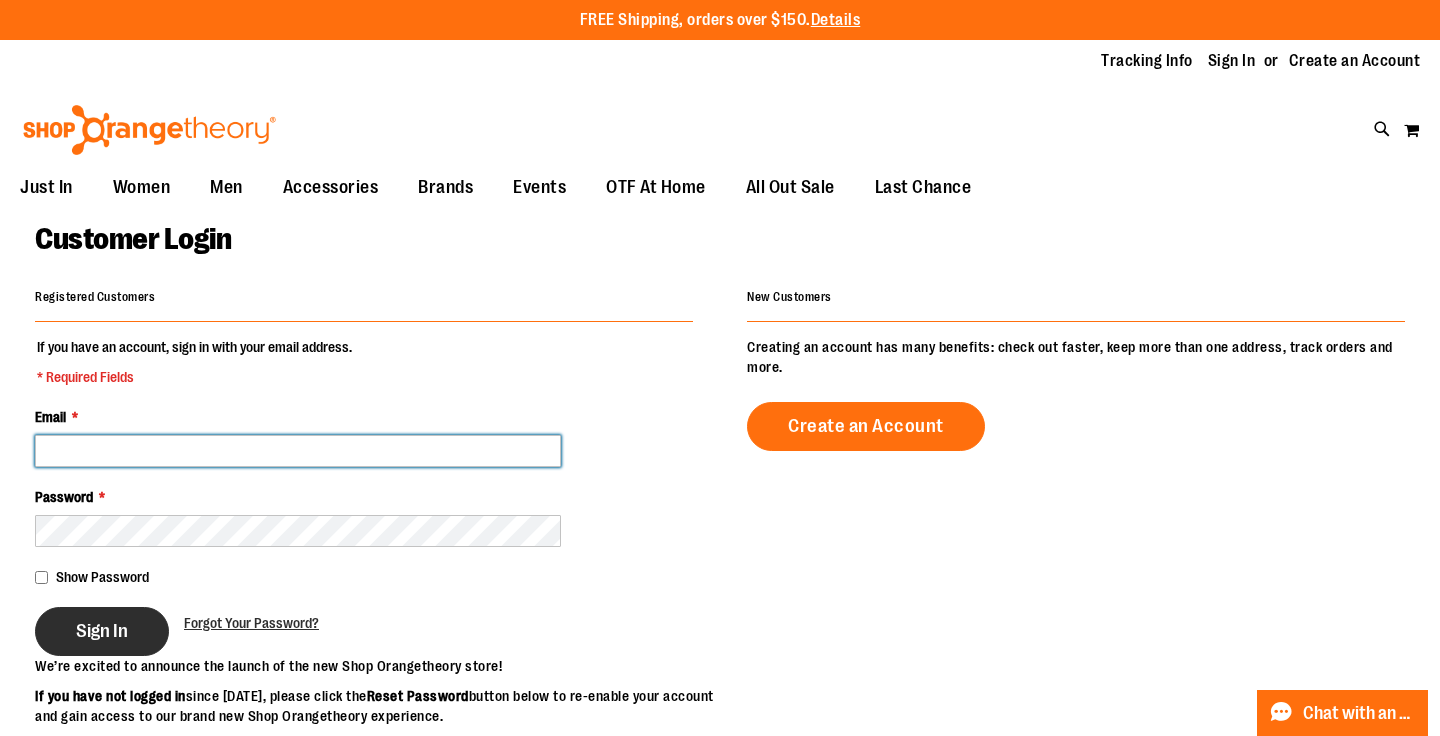 type on "**********" 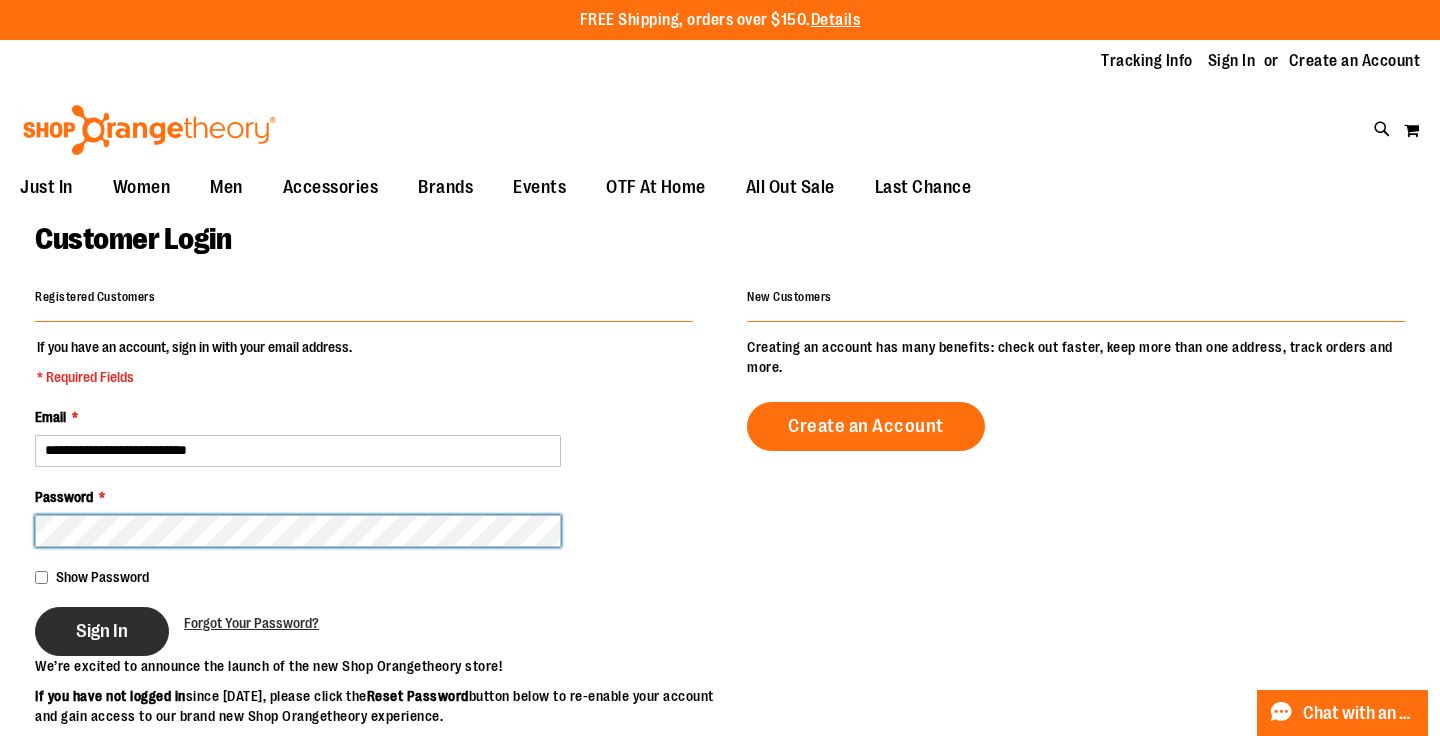 type on "**********" 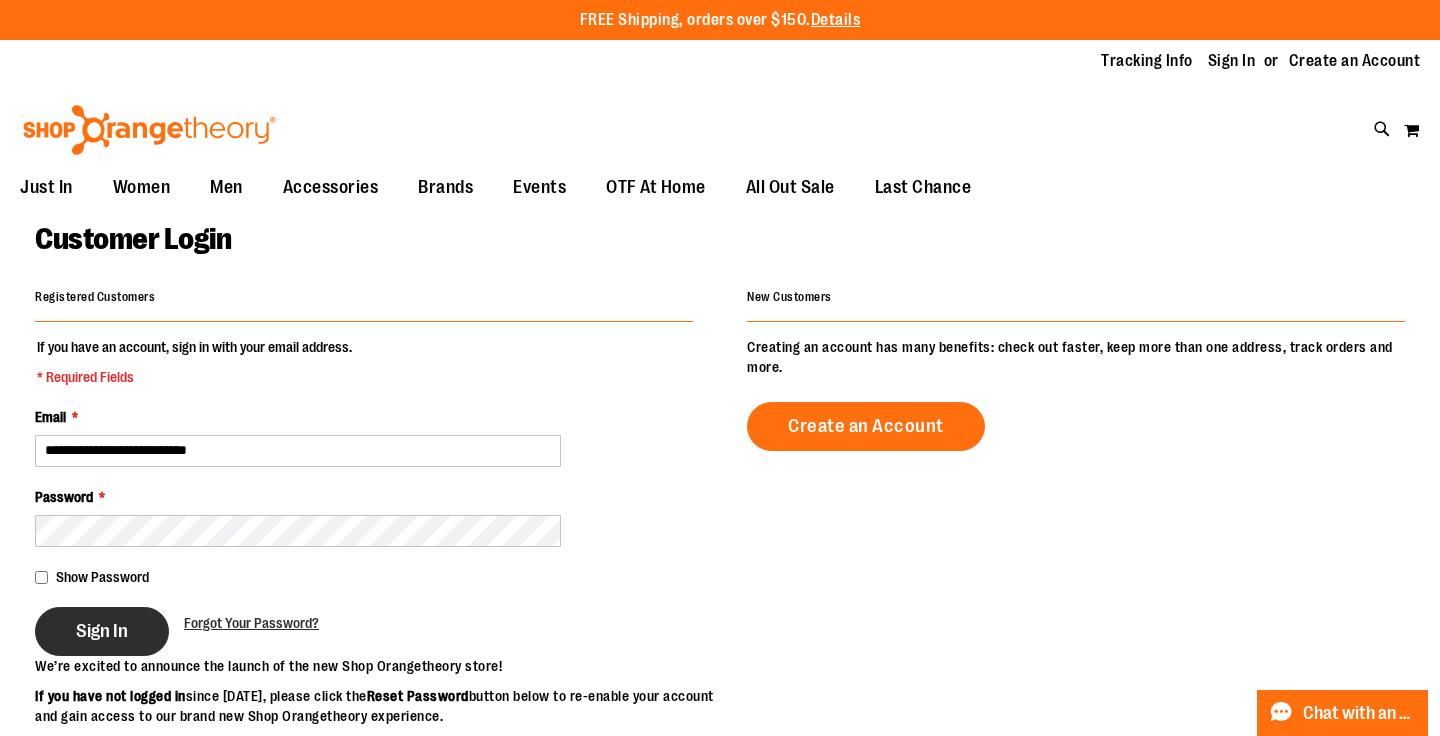click on "Sign In" at bounding box center [102, 631] 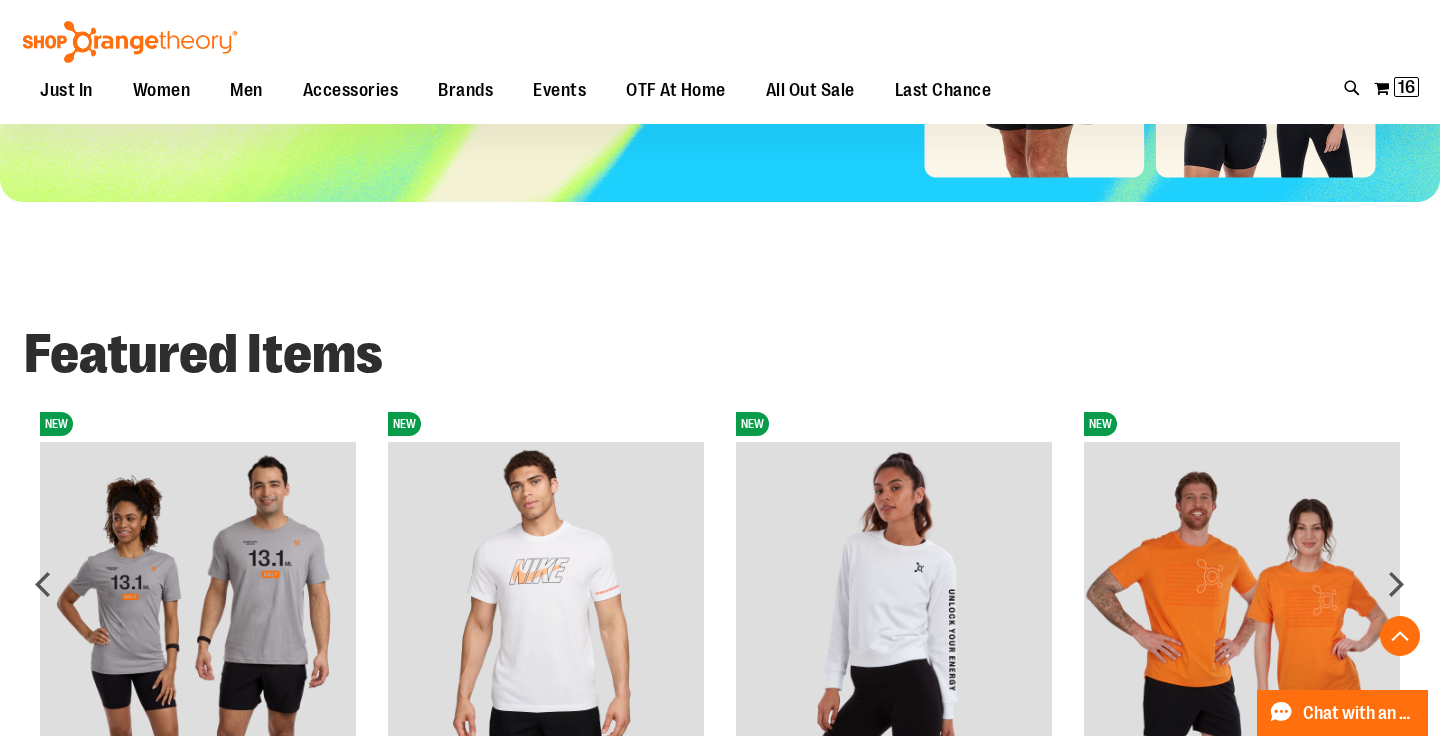 scroll, scrollTop: 0, scrollLeft: 0, axis: both 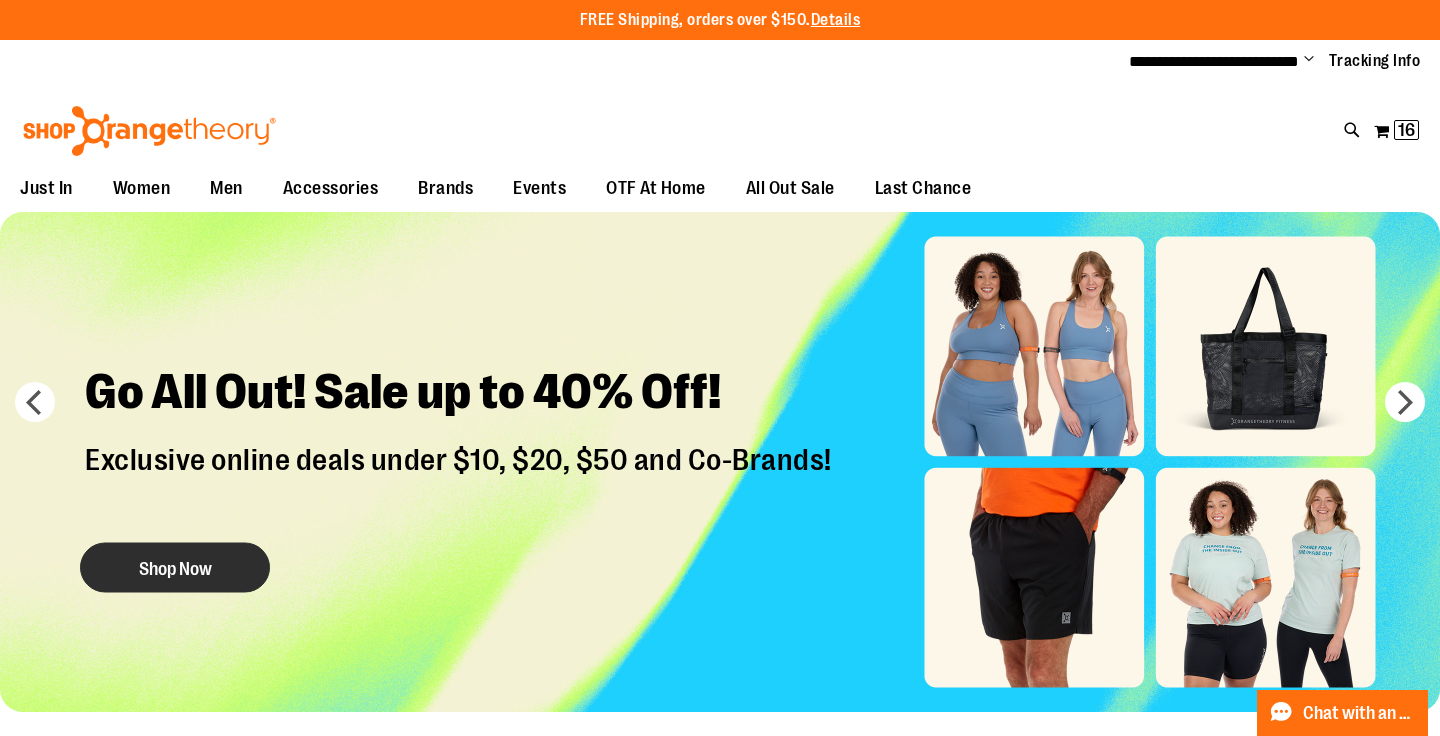 type on "**********" 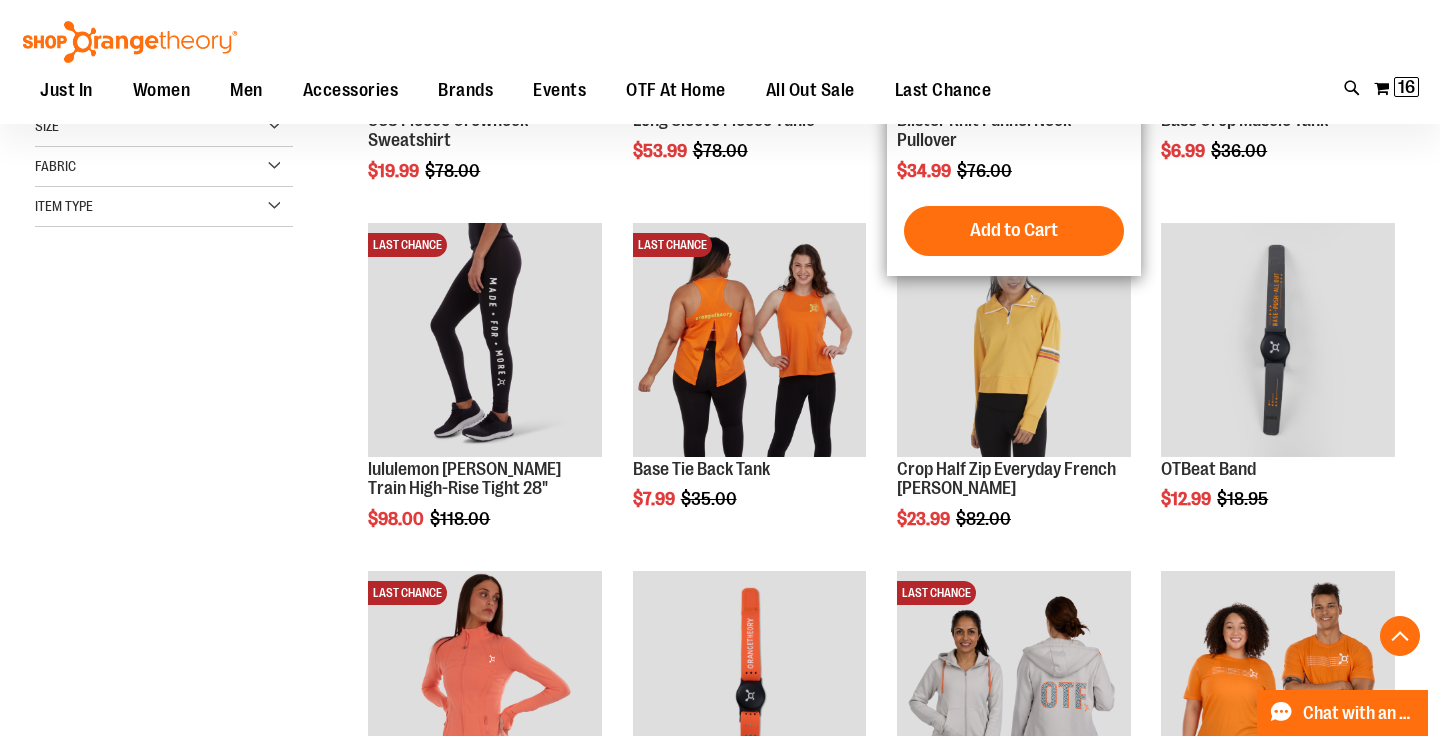 scroll, scrollTop: 525, scrollLeft: 0, axis: vertical 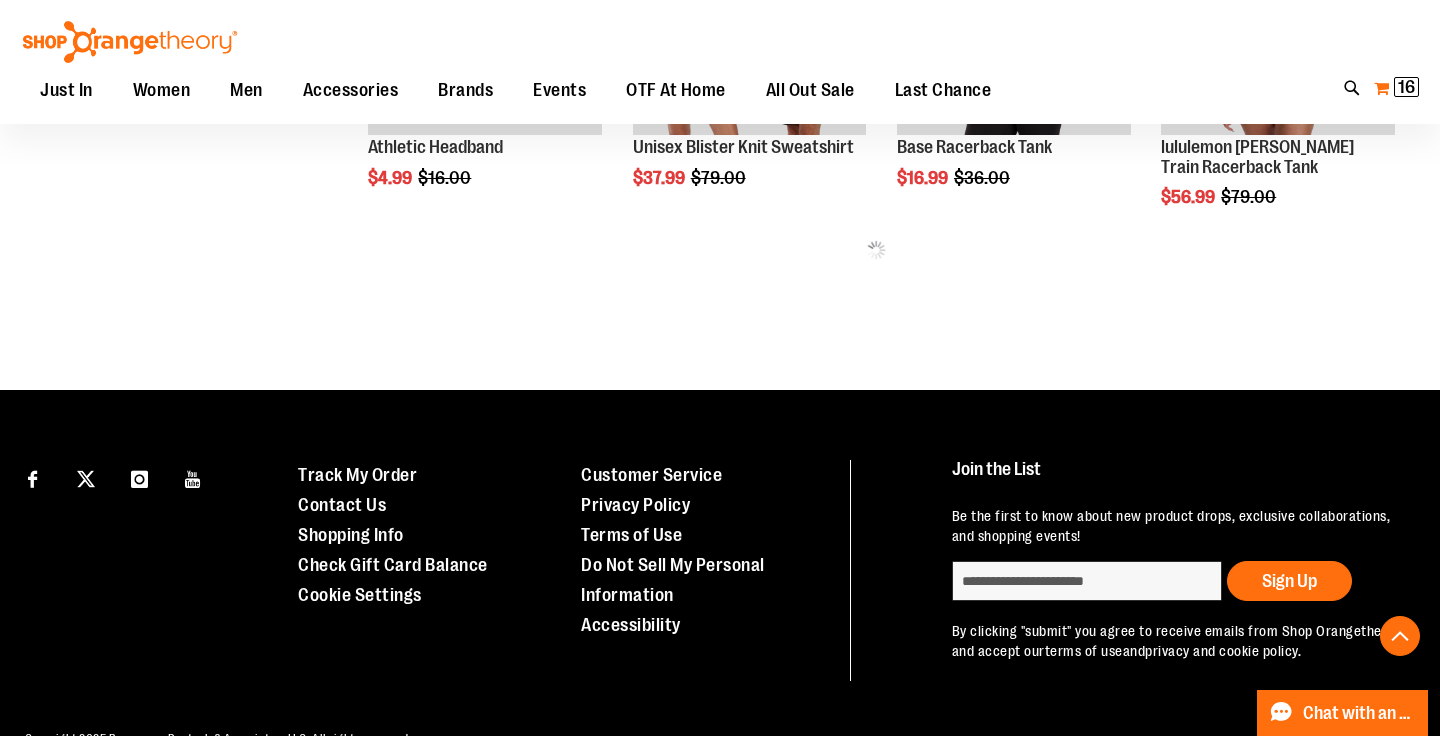 type on "**********" 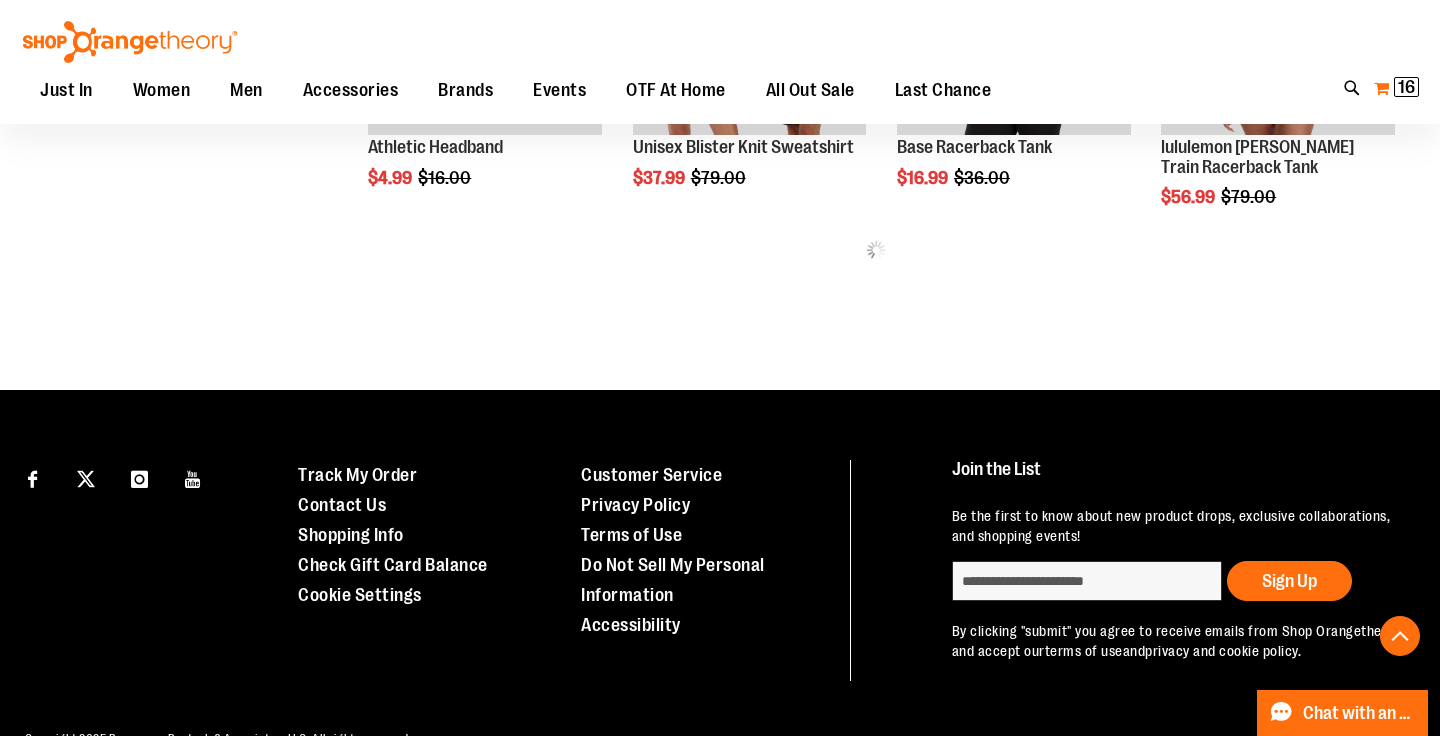 click on "16
16
items" at bounding box center [1406, 87] 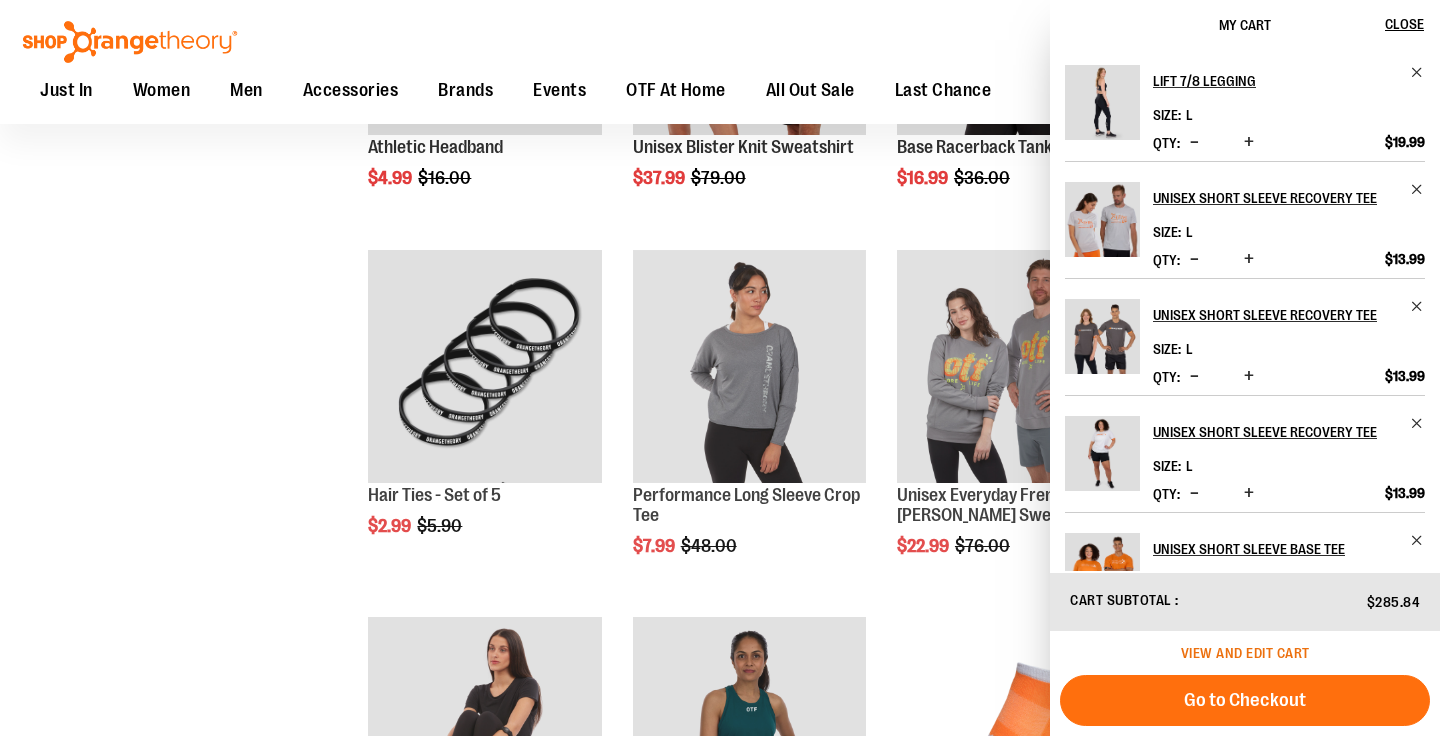 click on "View and edit cart" at bounding box center [1245, 653] 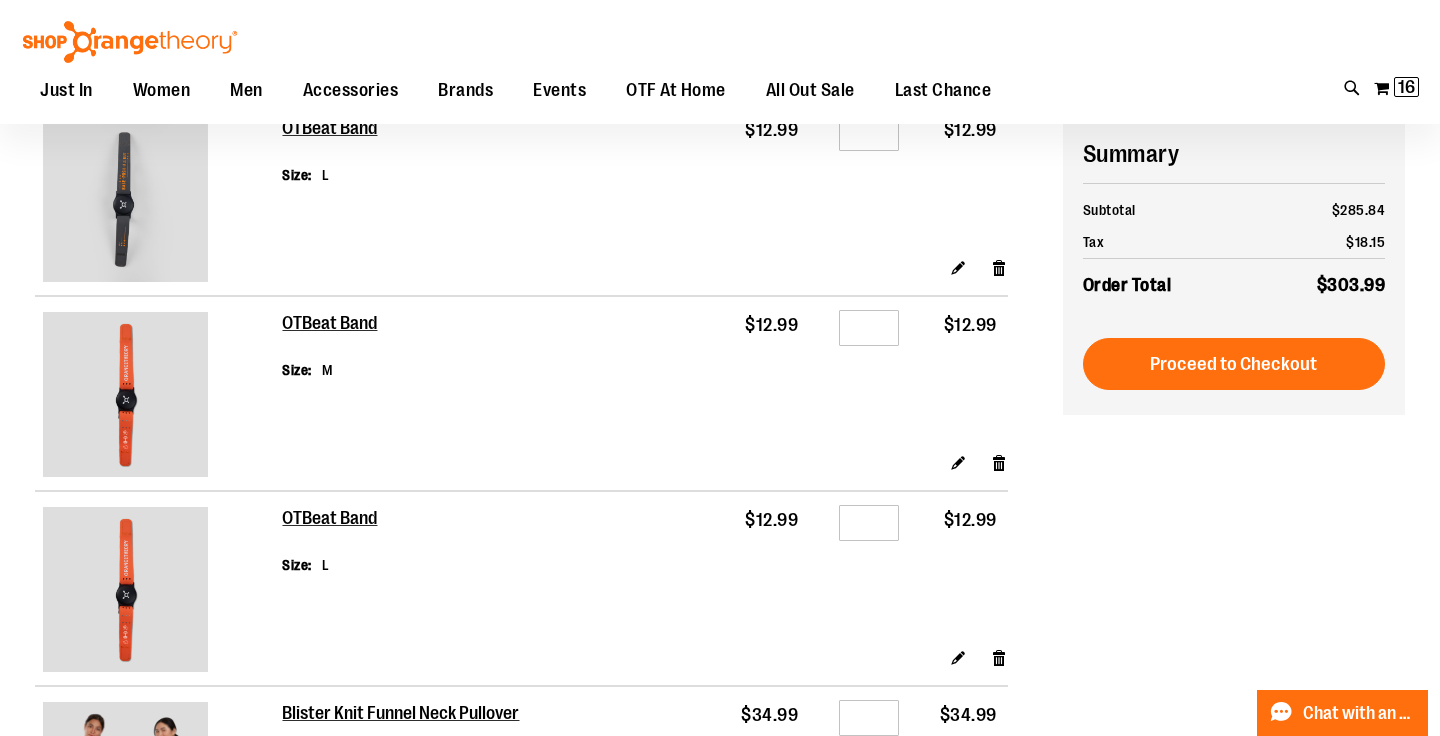 scroll, scrollTop: 0, scrollLeft: 0, axis: both 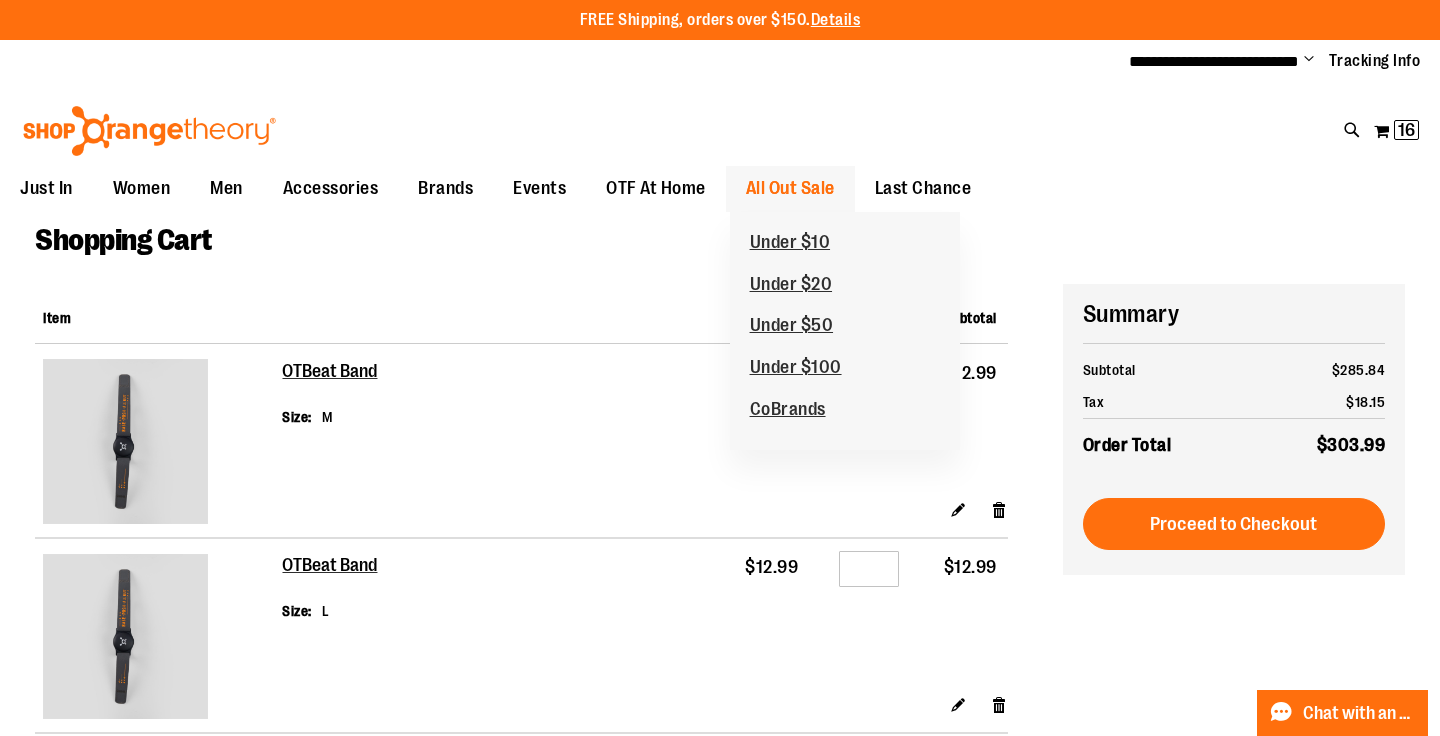 type on "**********" 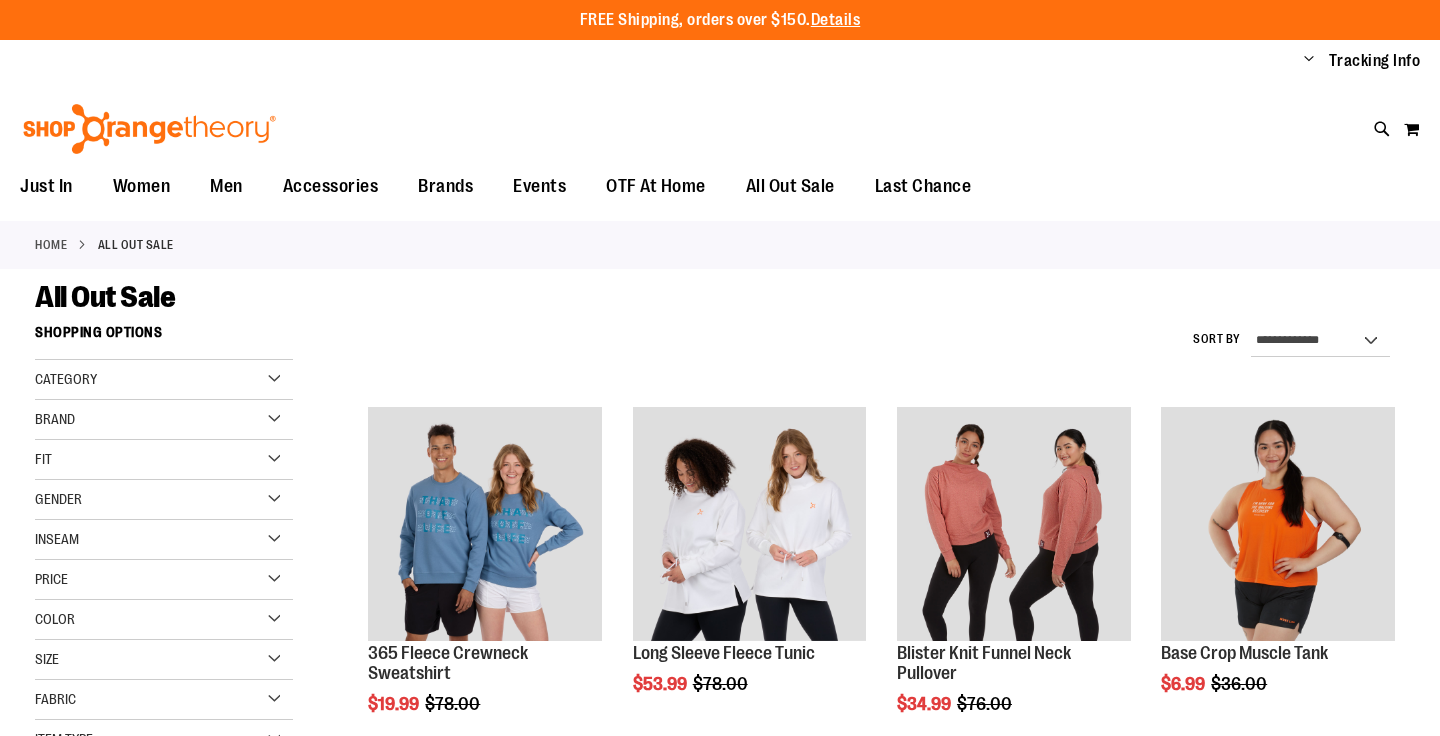 scroll, scrollTop: 0, scrollLeft: 0, axis: both 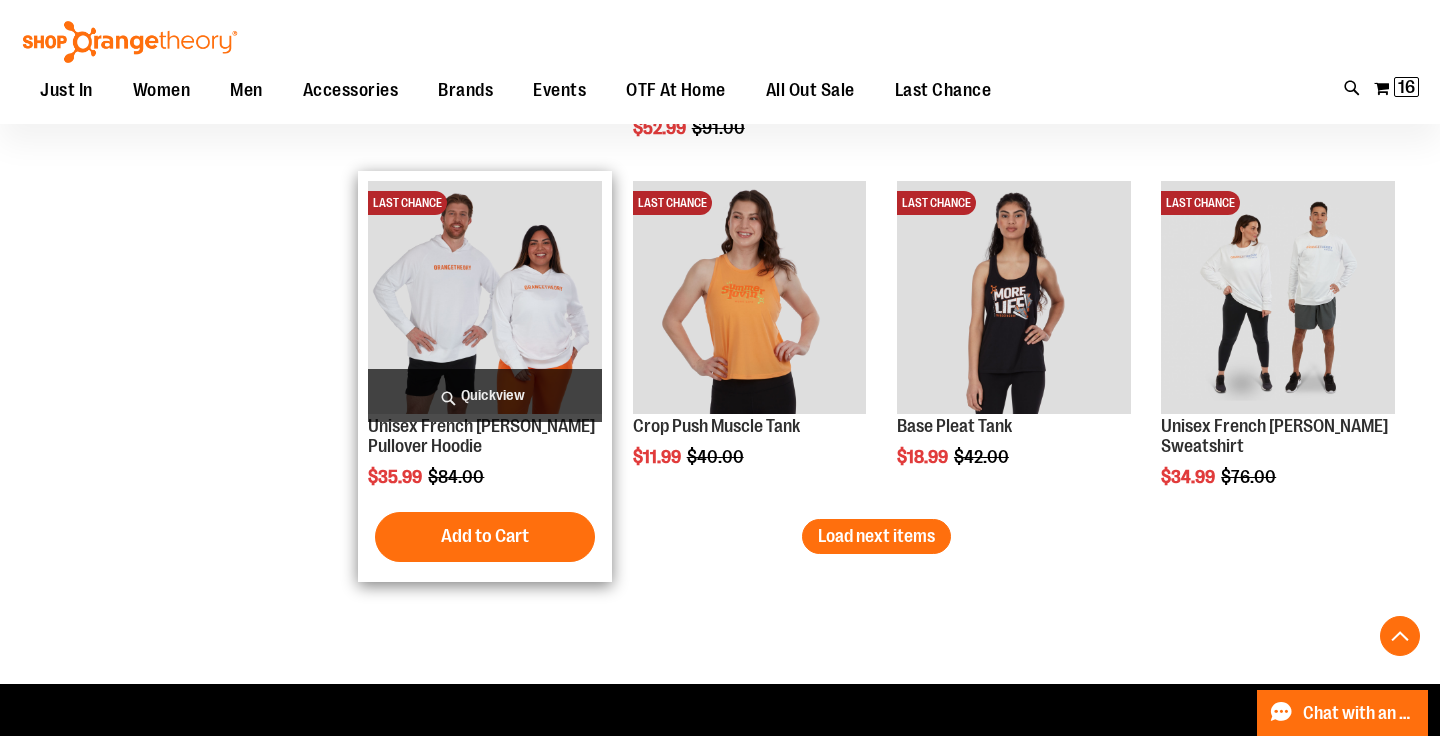 type on "**********" 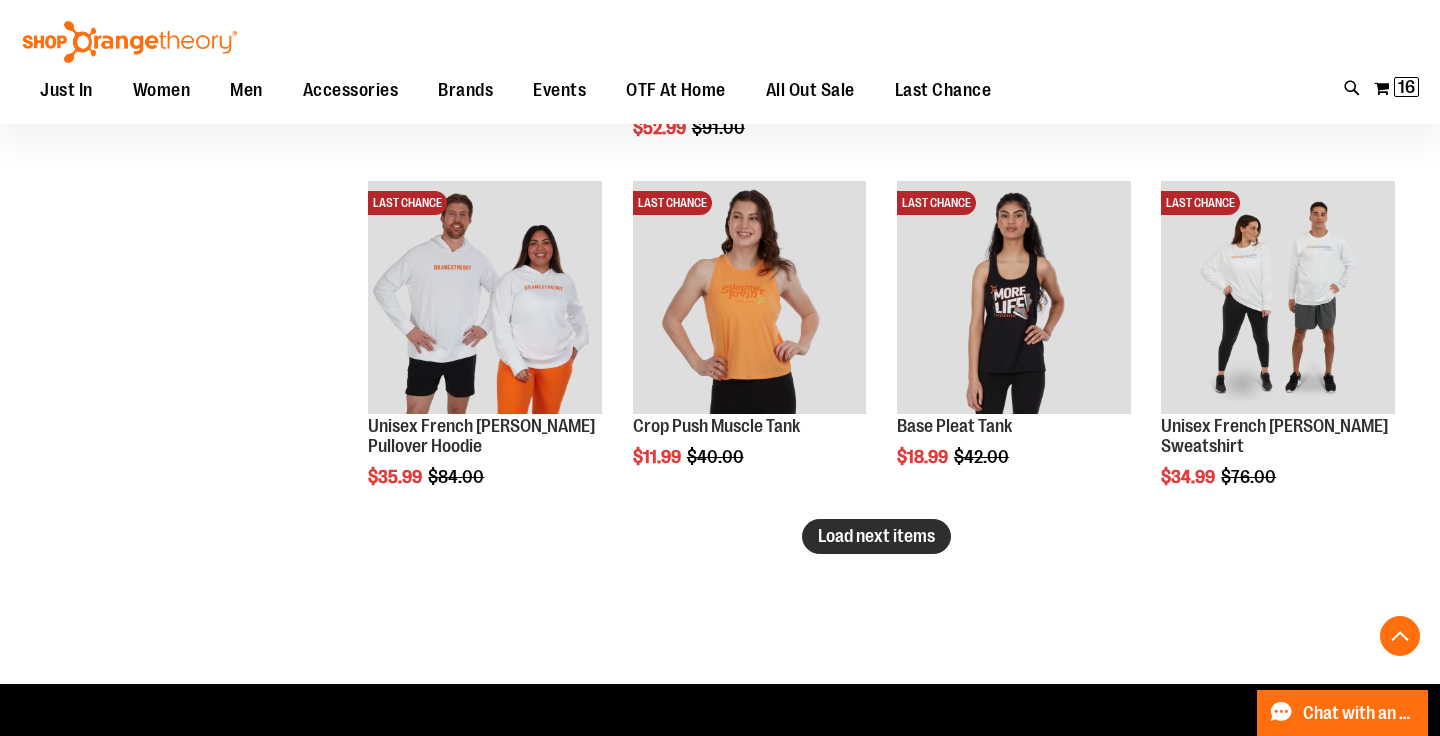 click on "Load next items" at bounding box center [876, 536] 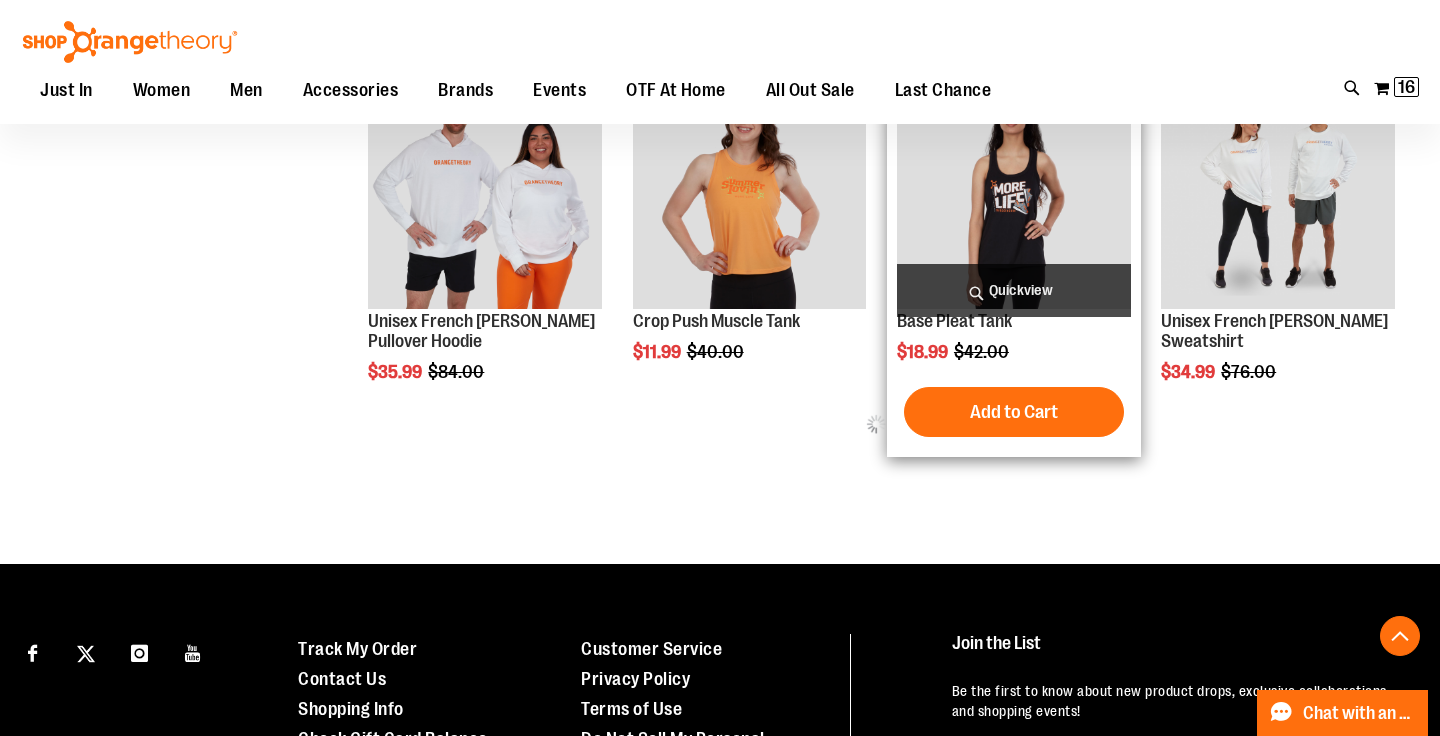 scroll, scrollTop: 3224, scrollLeft: 0, axis: vertical 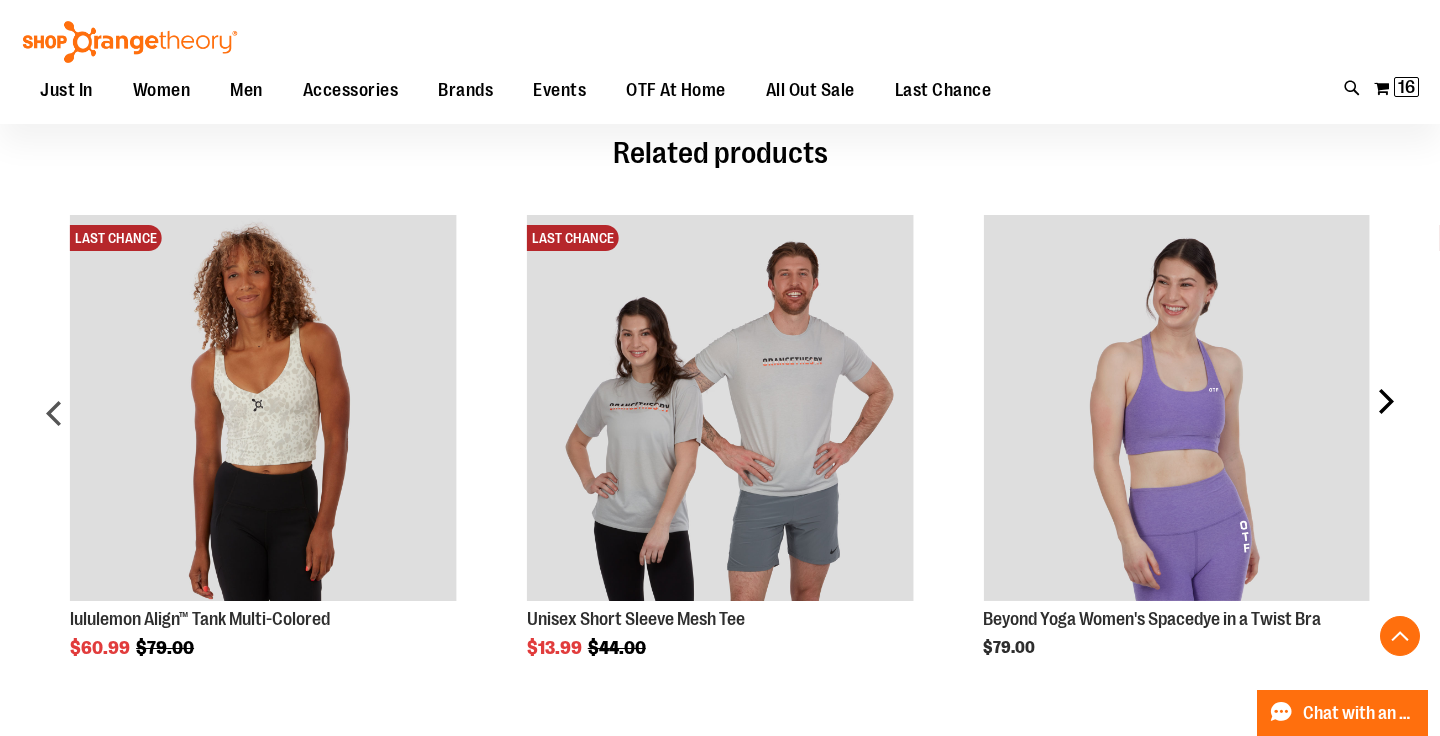 type on "**********" 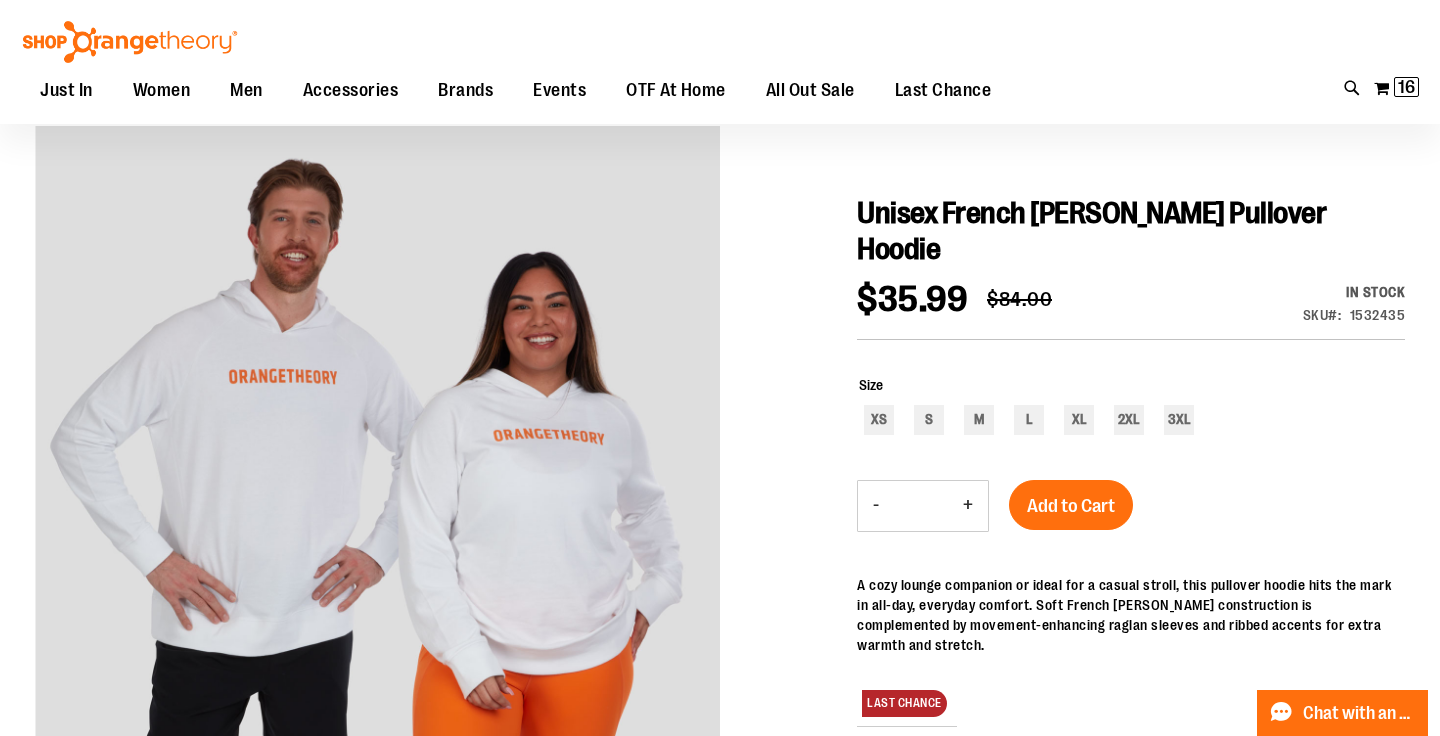scroll, scrollTop: 156, scrollLeft: 0, axis: vertical 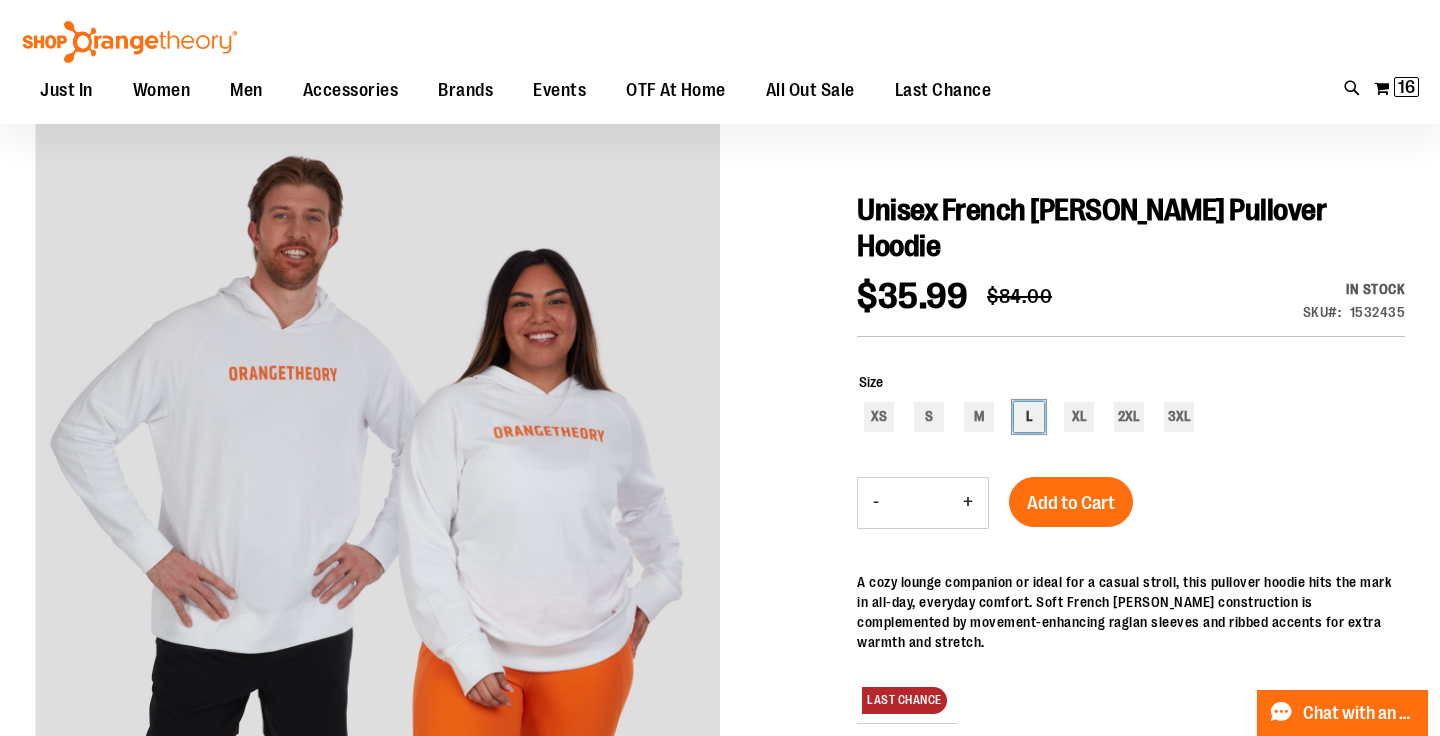 click on "L" at bounding box center (1029, 417) 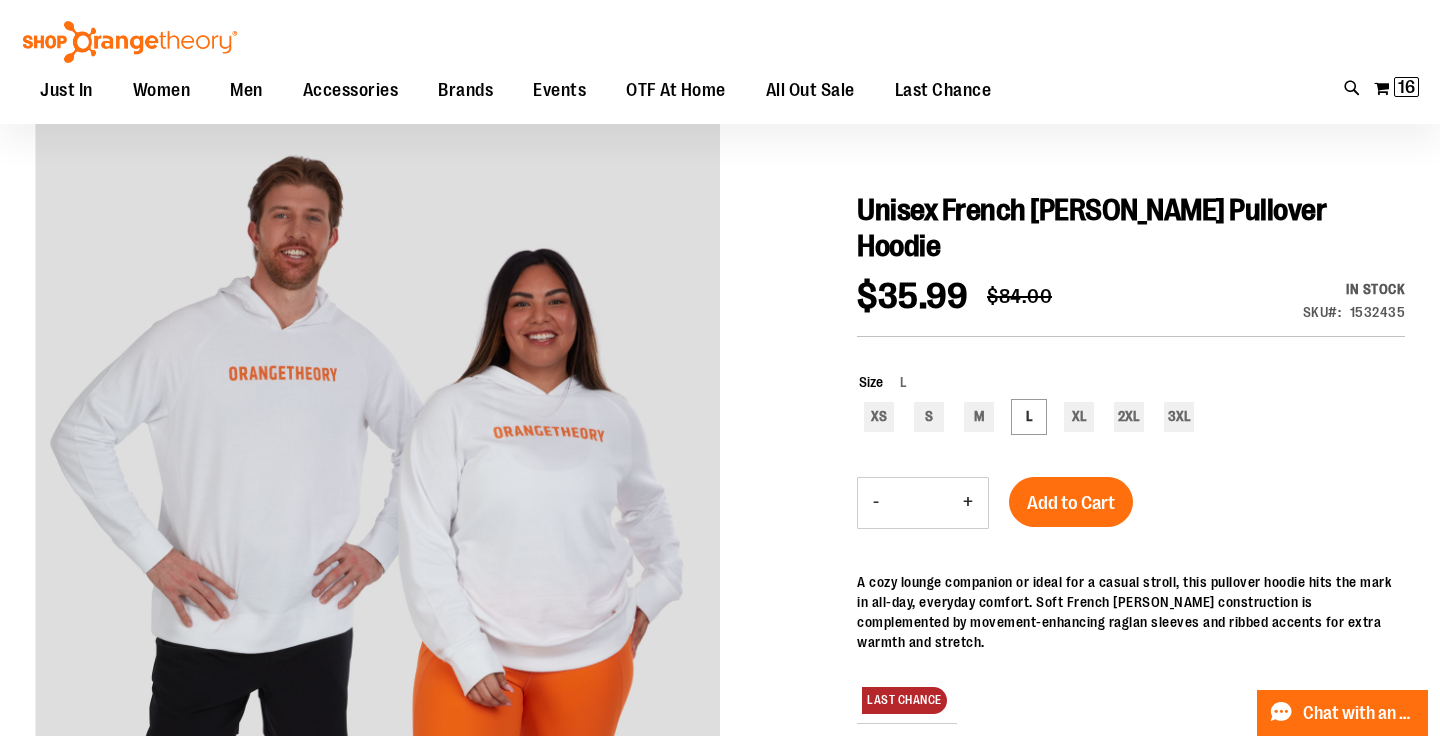 click on "Add to Cart" at bounding box center [1071, 503] 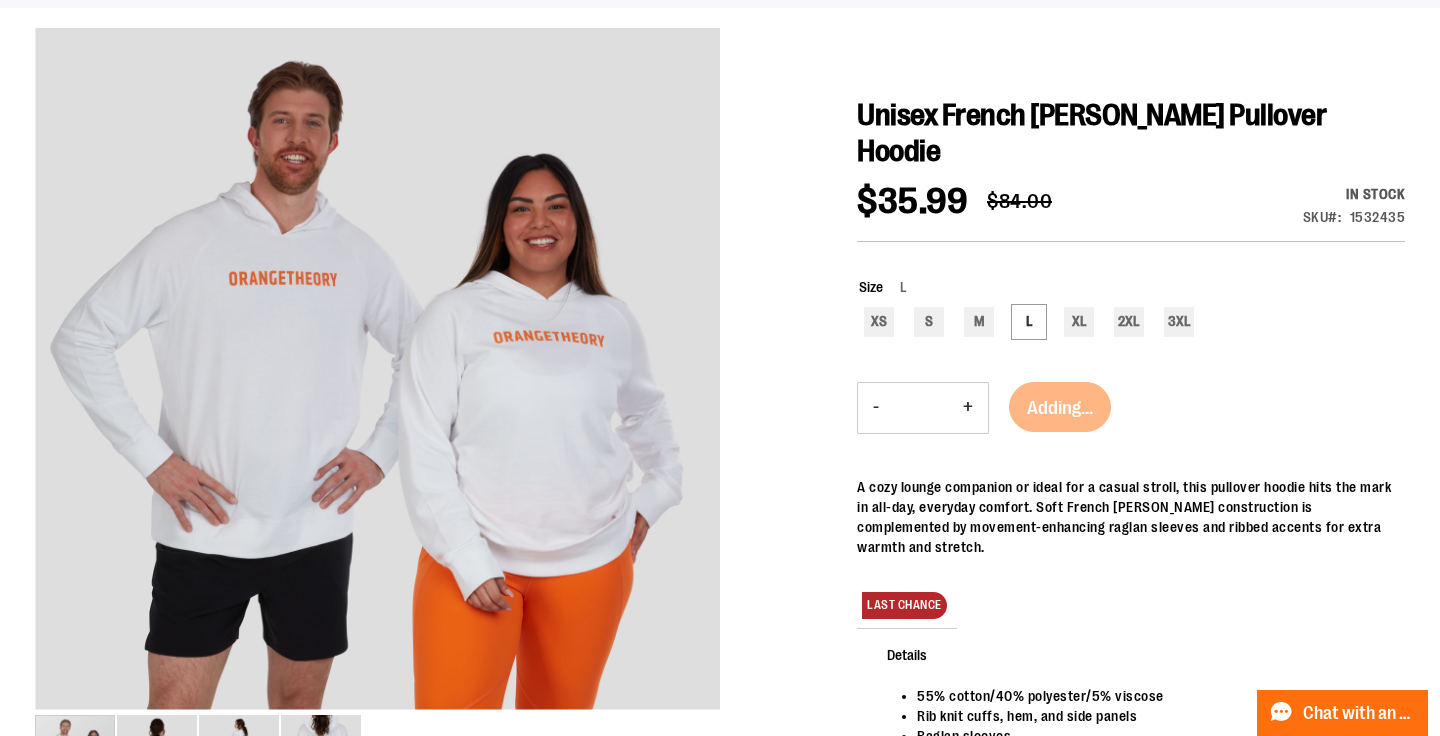 scroll, scrollTop: 0, scrollLeft: 0, axis: both 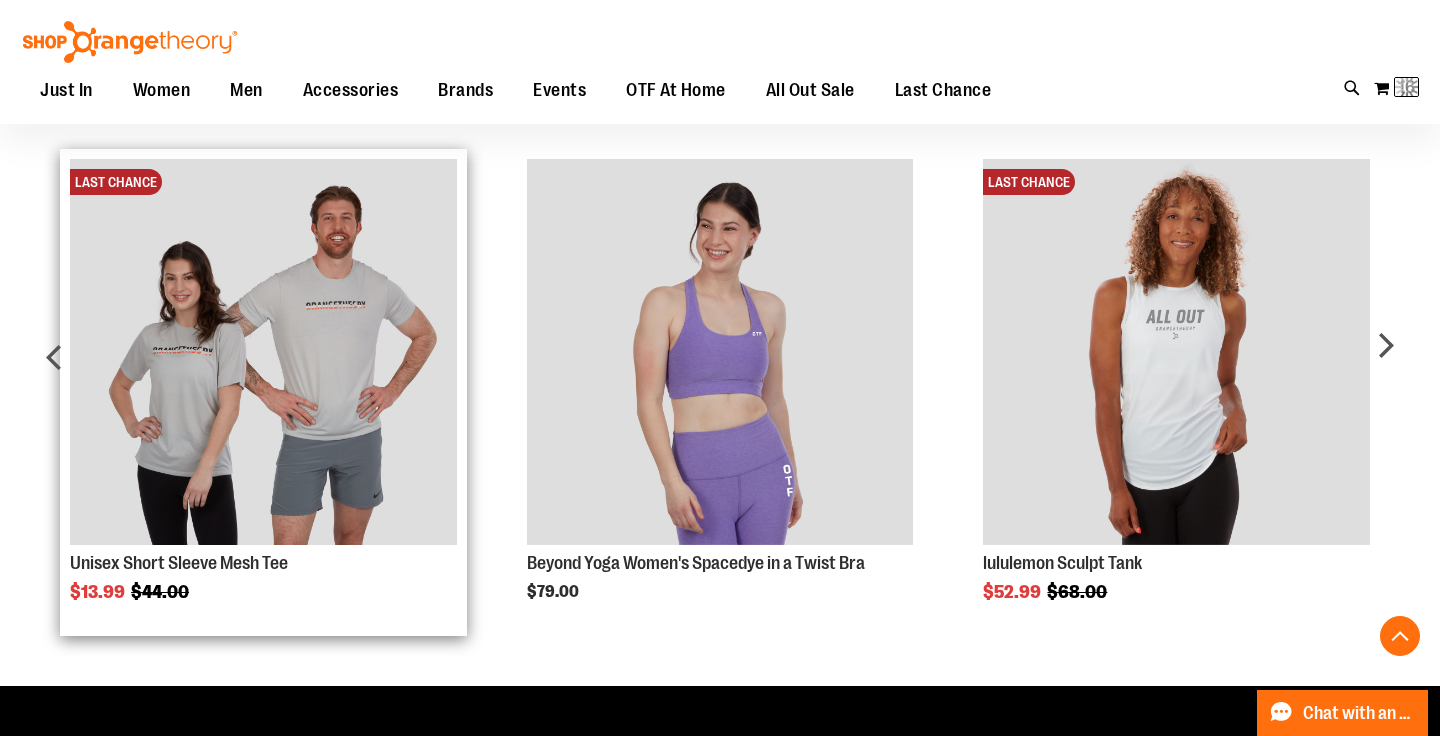 click at bounding box center (263, 352) 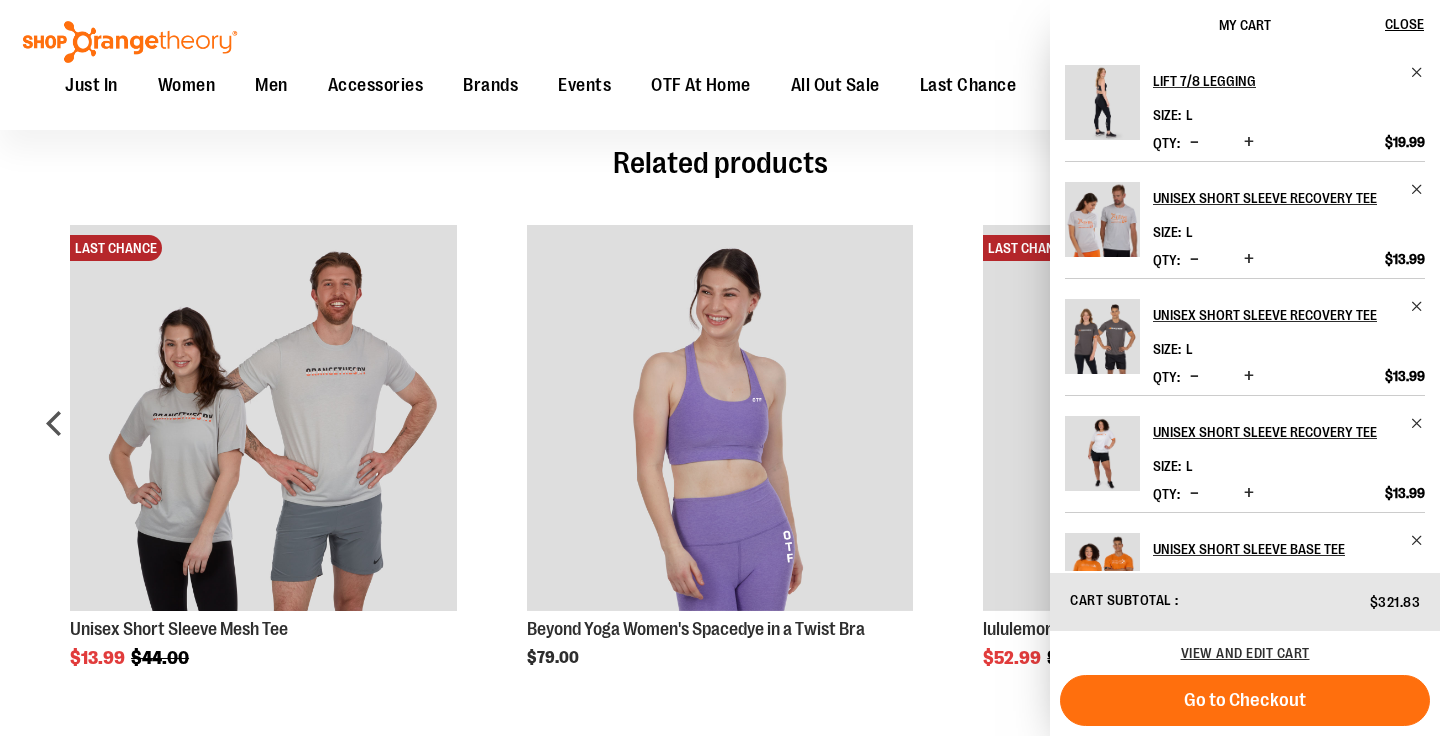 scroll, scrollTop: 987, scrollLeft: 0, axis: vertical 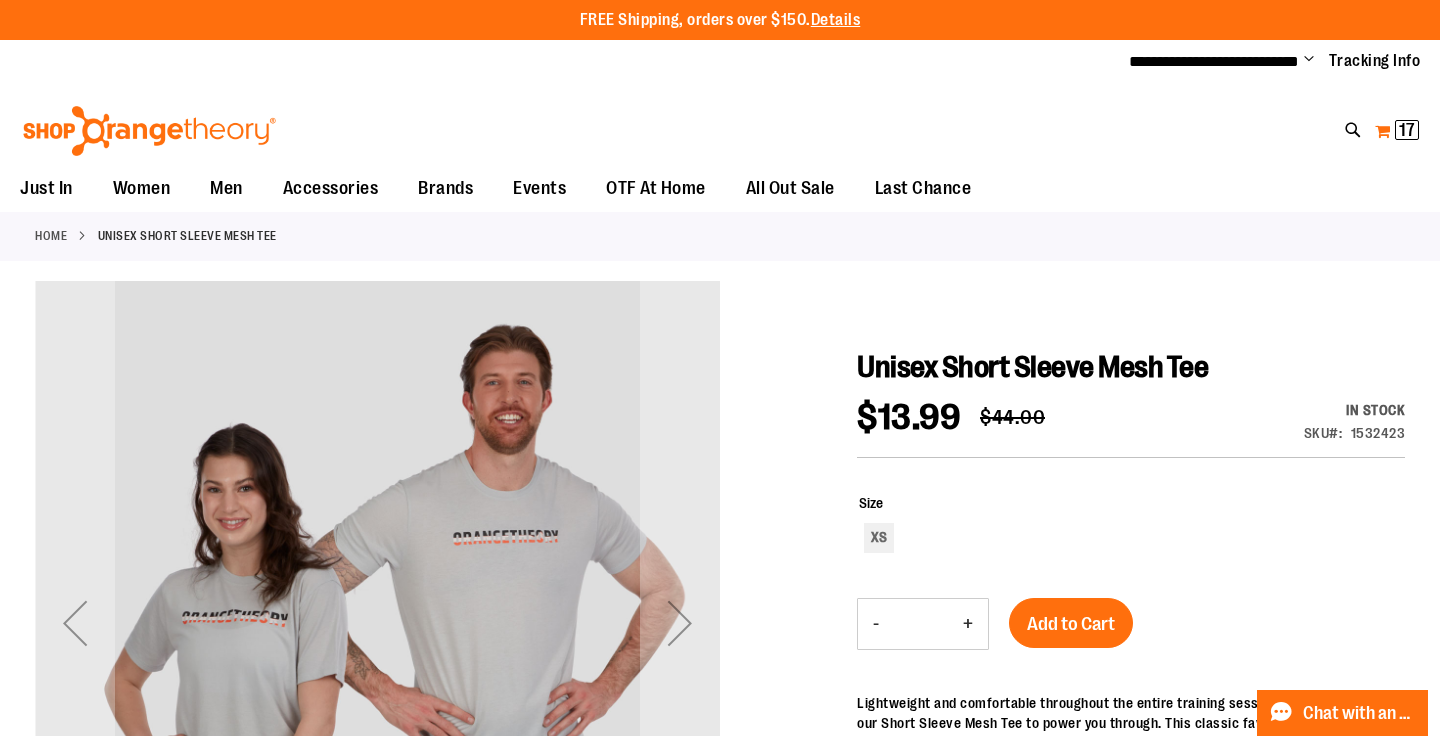 type on "**********" 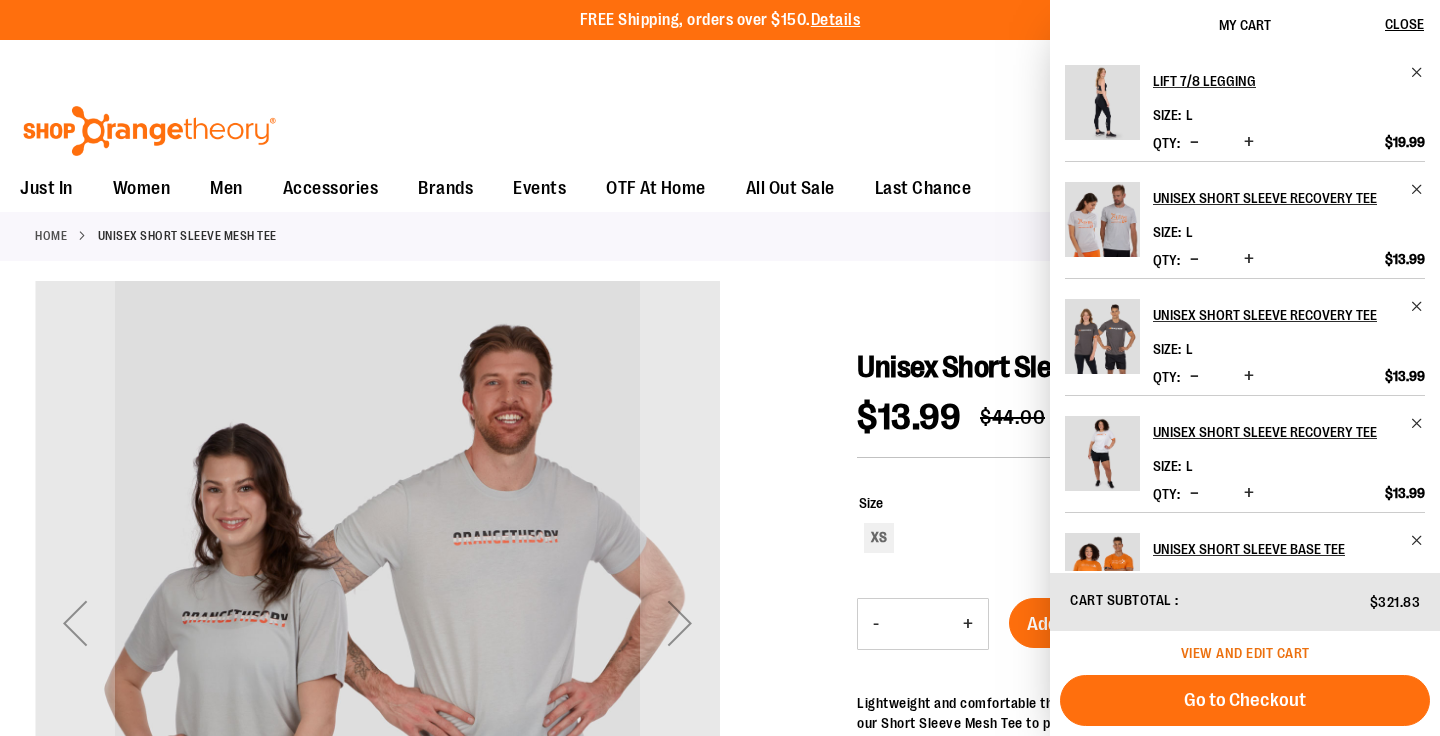 click on "View and edit cart" at bounding box center (1245, 653) 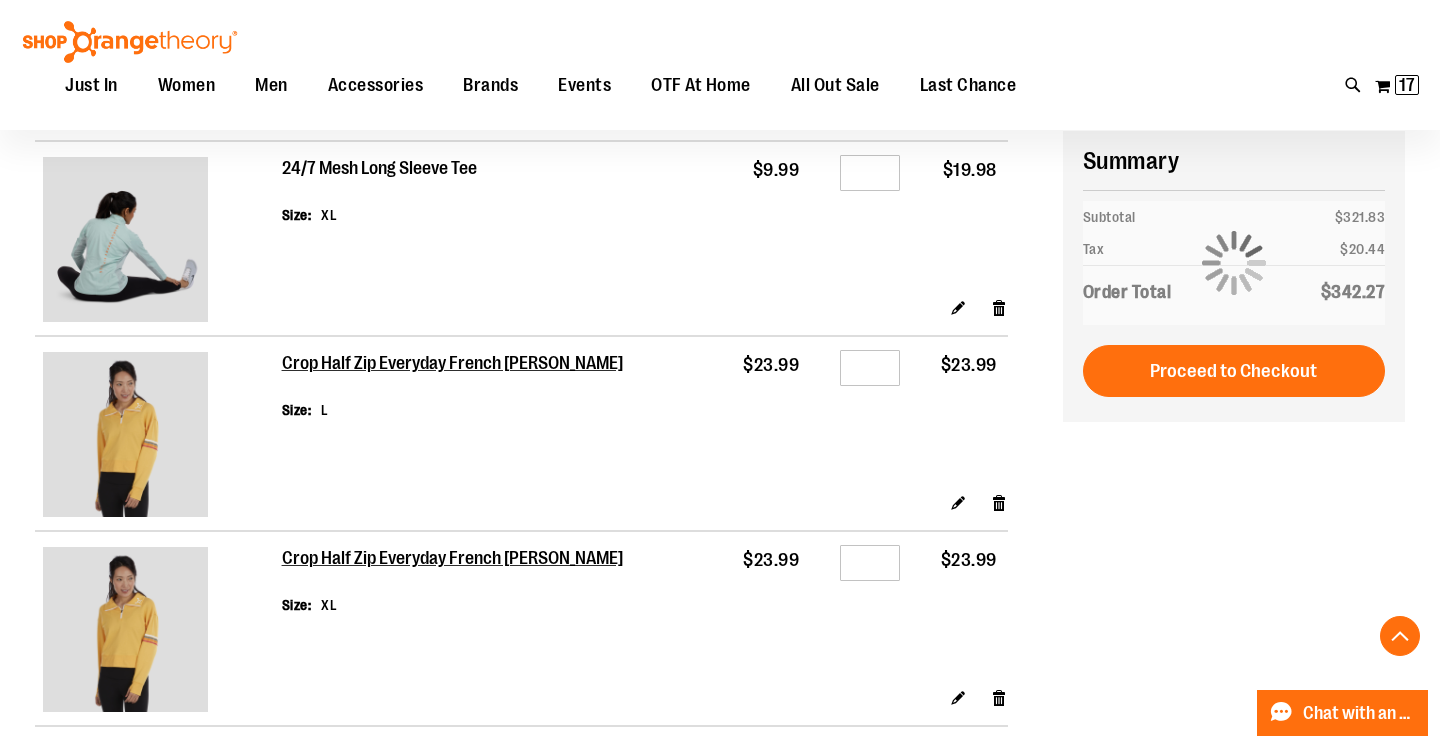 scroll, scrollTop: 2346, scrollLeft: 0, axis: vertical 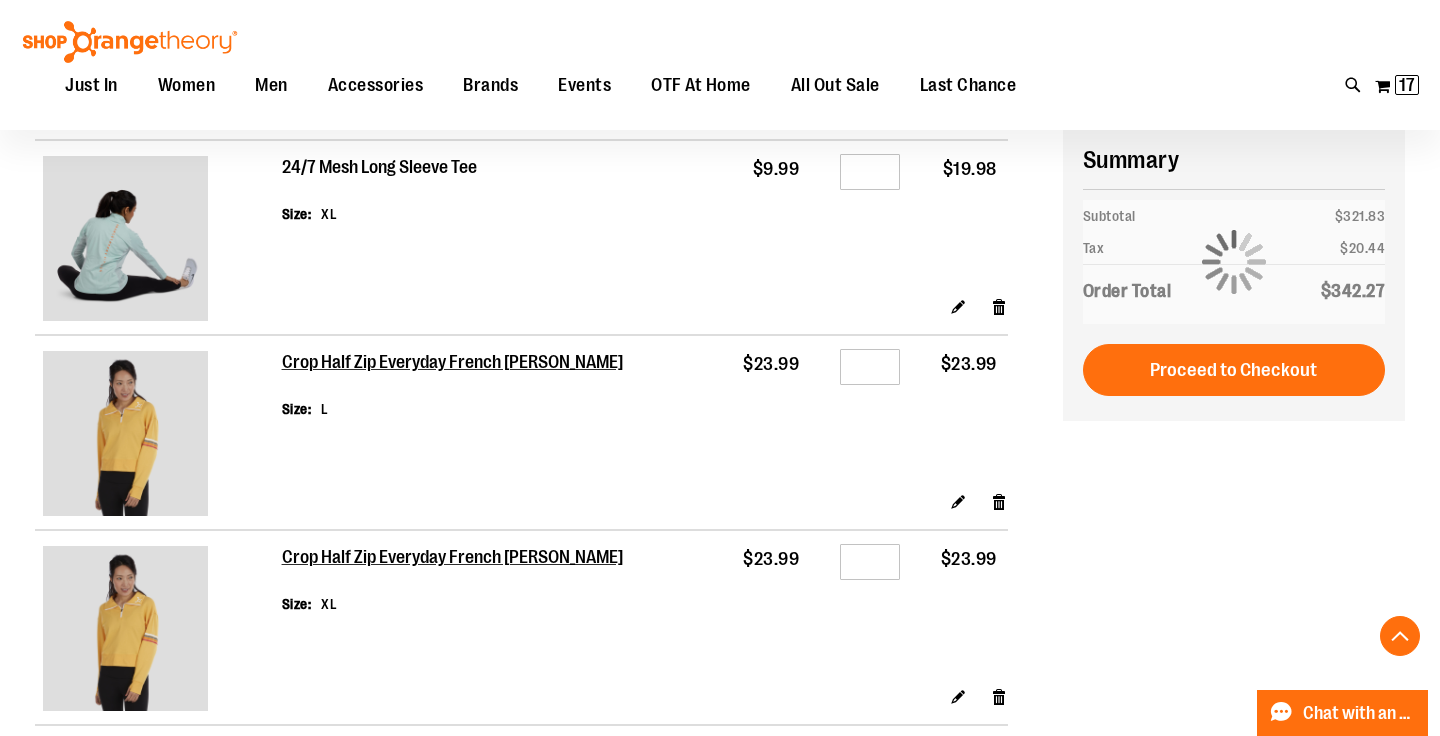 type on "**********" 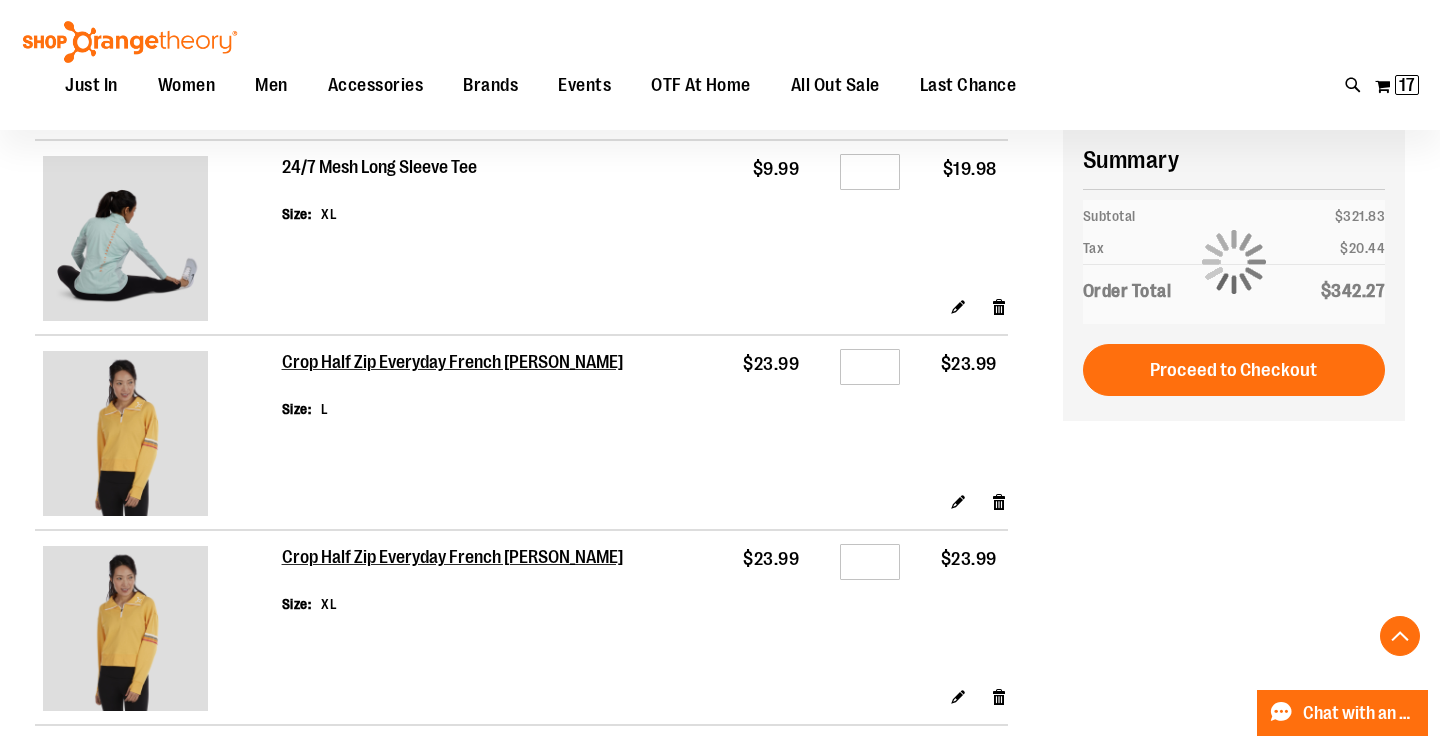 click on "24/7 Mesh Long Sleeve Tee" at bounding box center [380, 168] 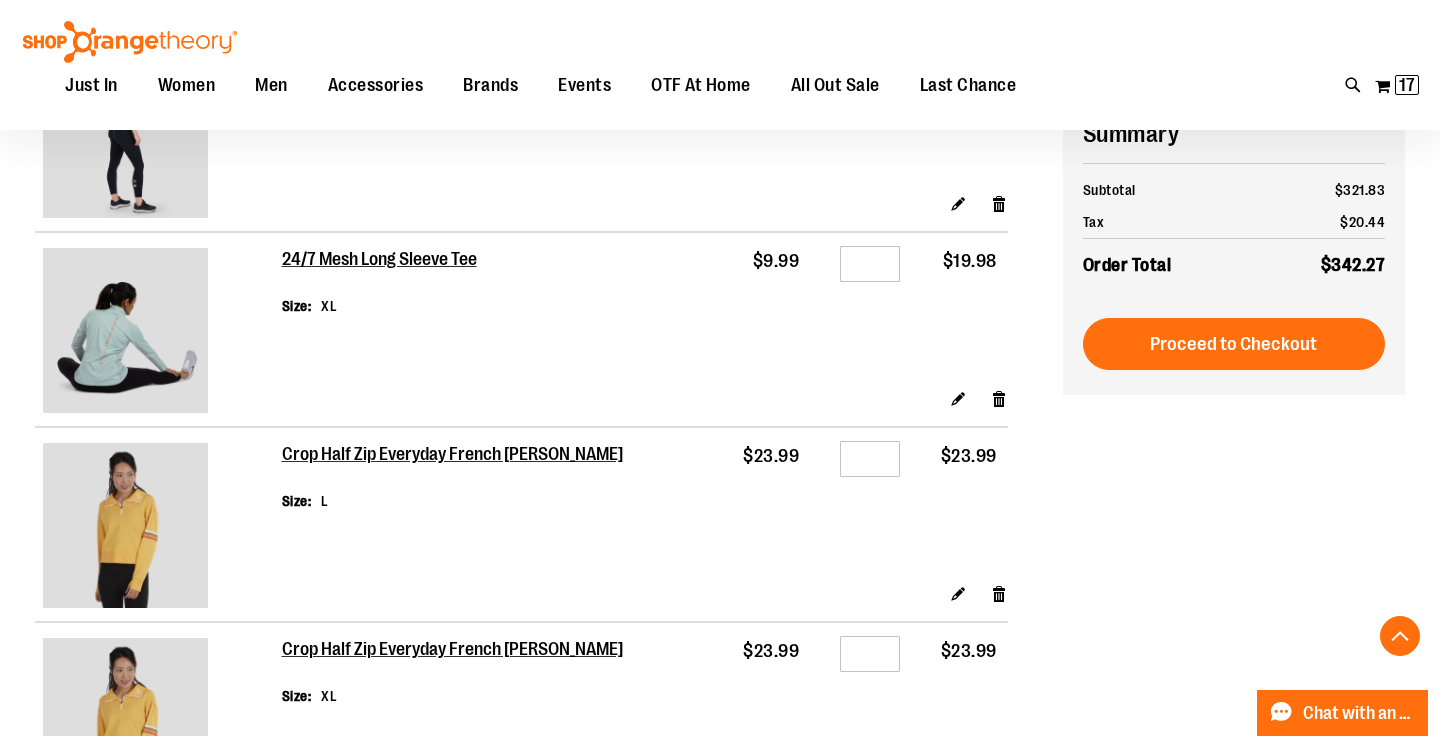 scroll, scrollTop: 2228, scrollLeft: 0, axis: vertical 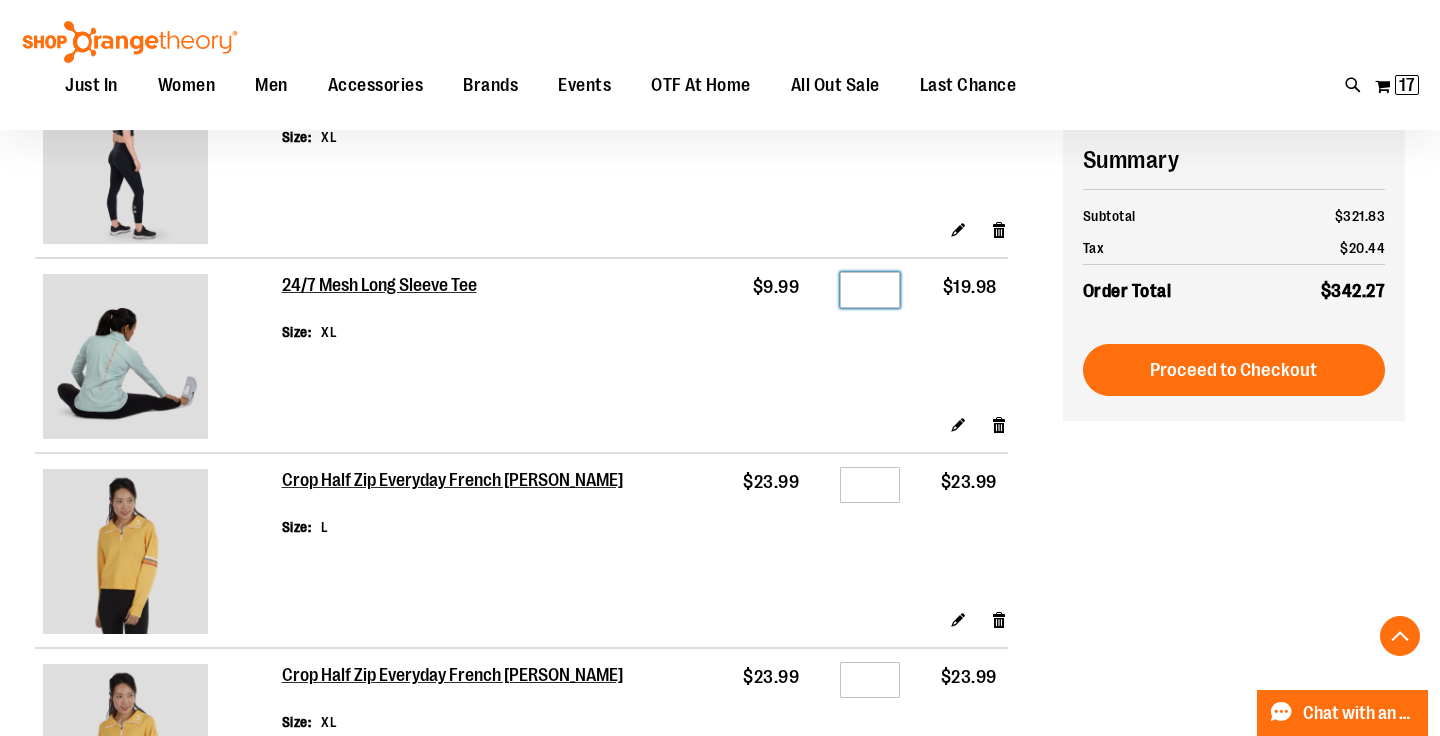 click on "*" at bounding box center (870, 290) 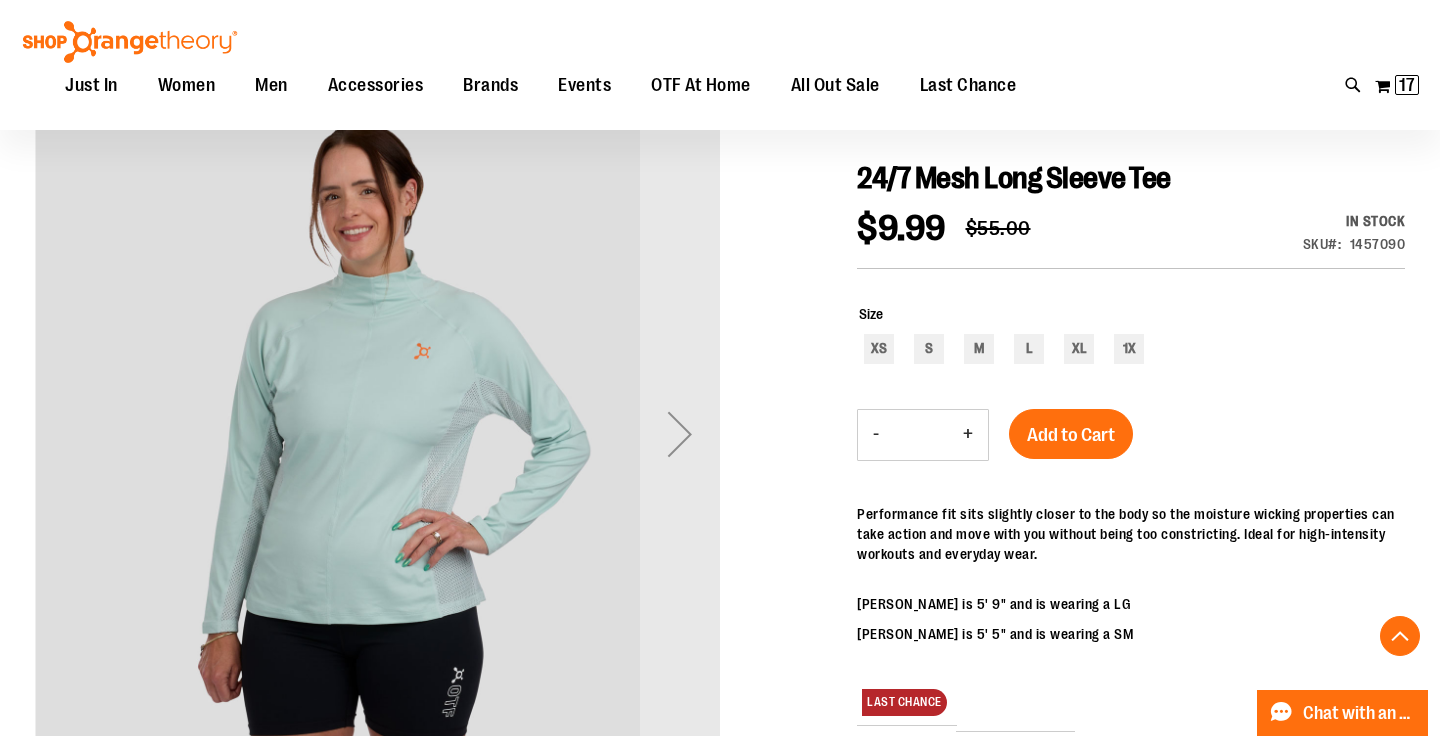 scroll, scrollTop: 0, scrollLeft: 0, axis: both 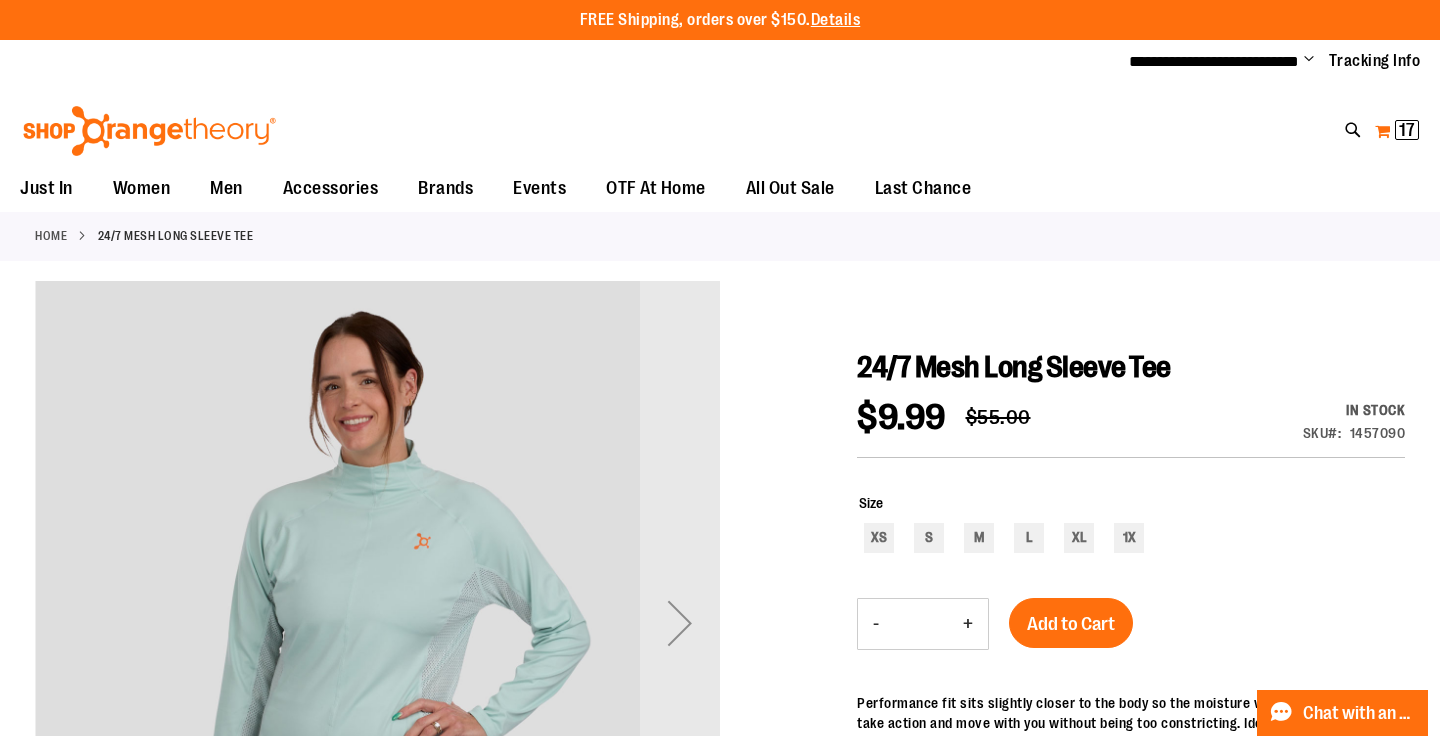 type on "**********" 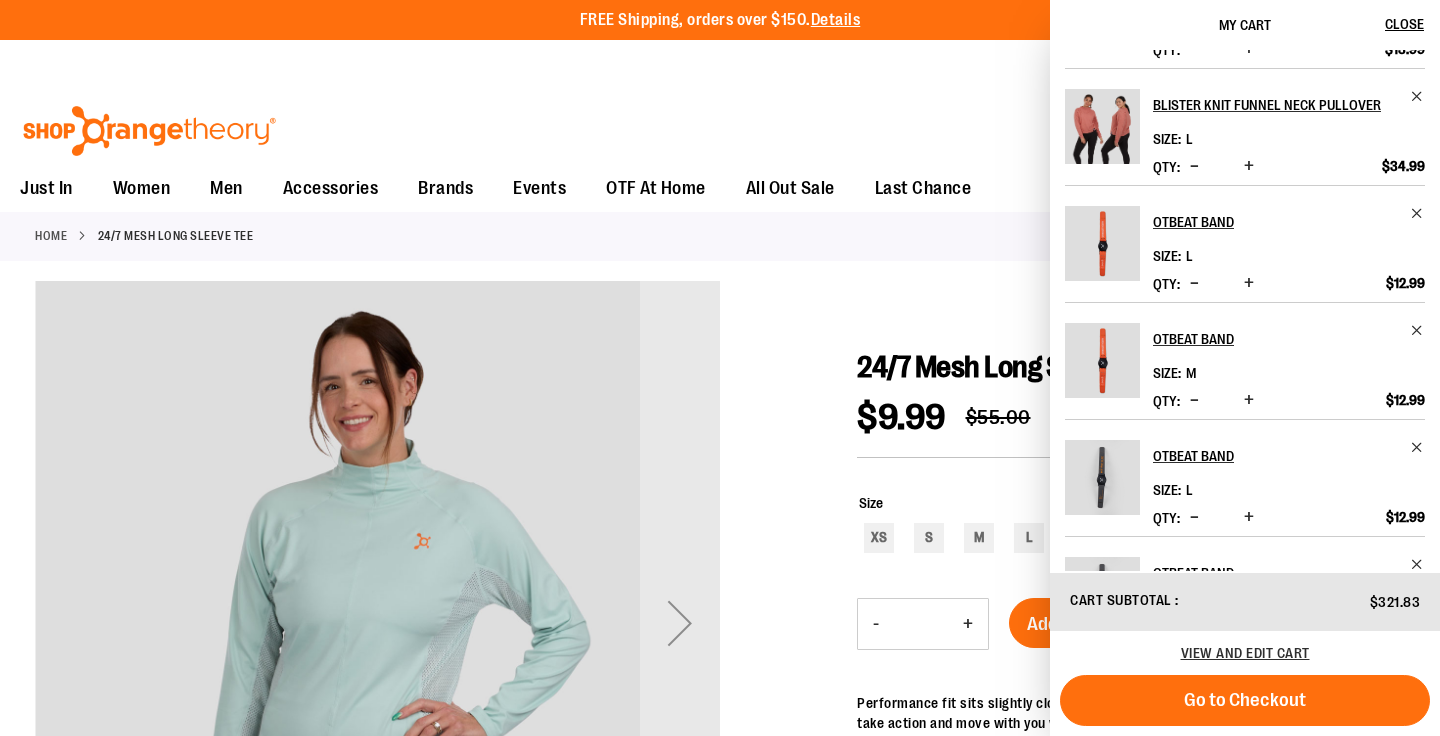 scroll, scrollTop: 635, scrollLeft: 0, axis: vertical 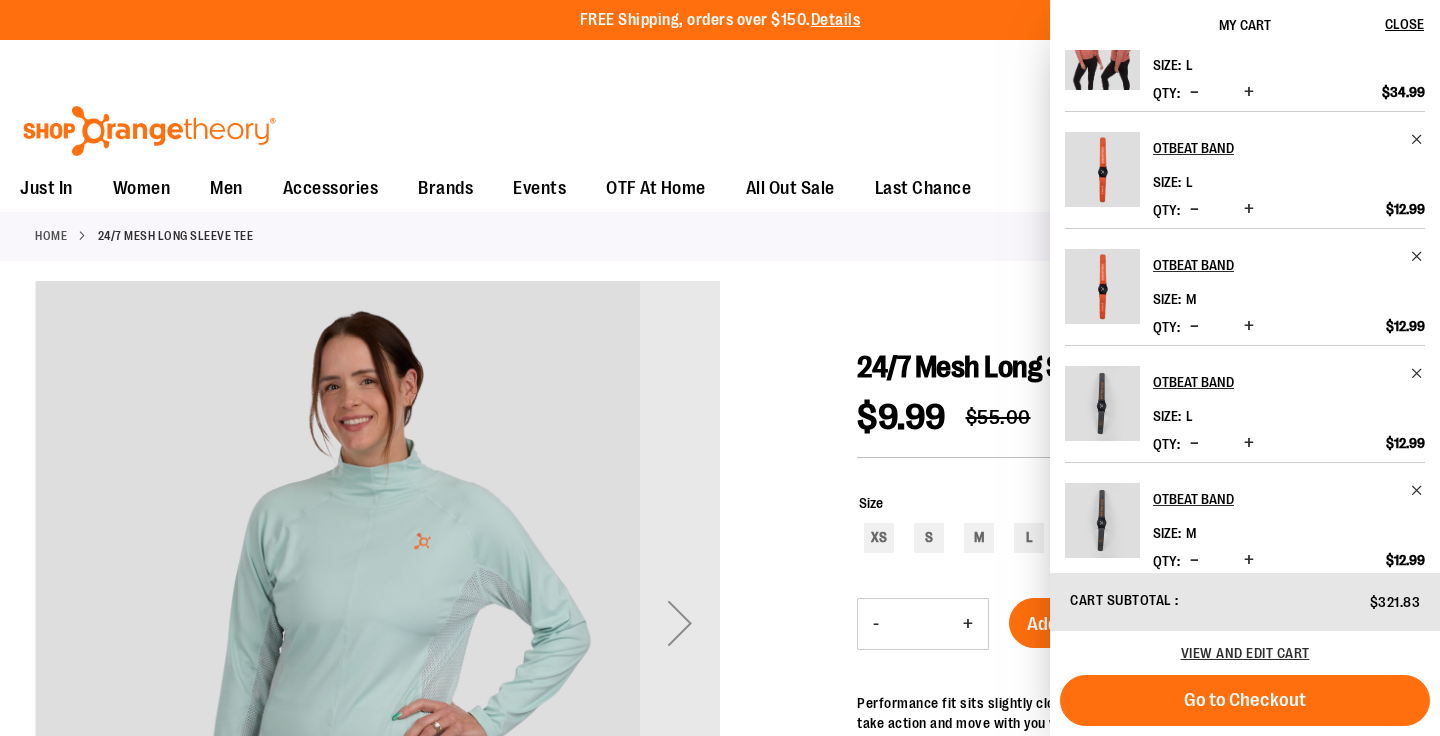 click on "View and edit cart" at bounding box center (1245, 653) 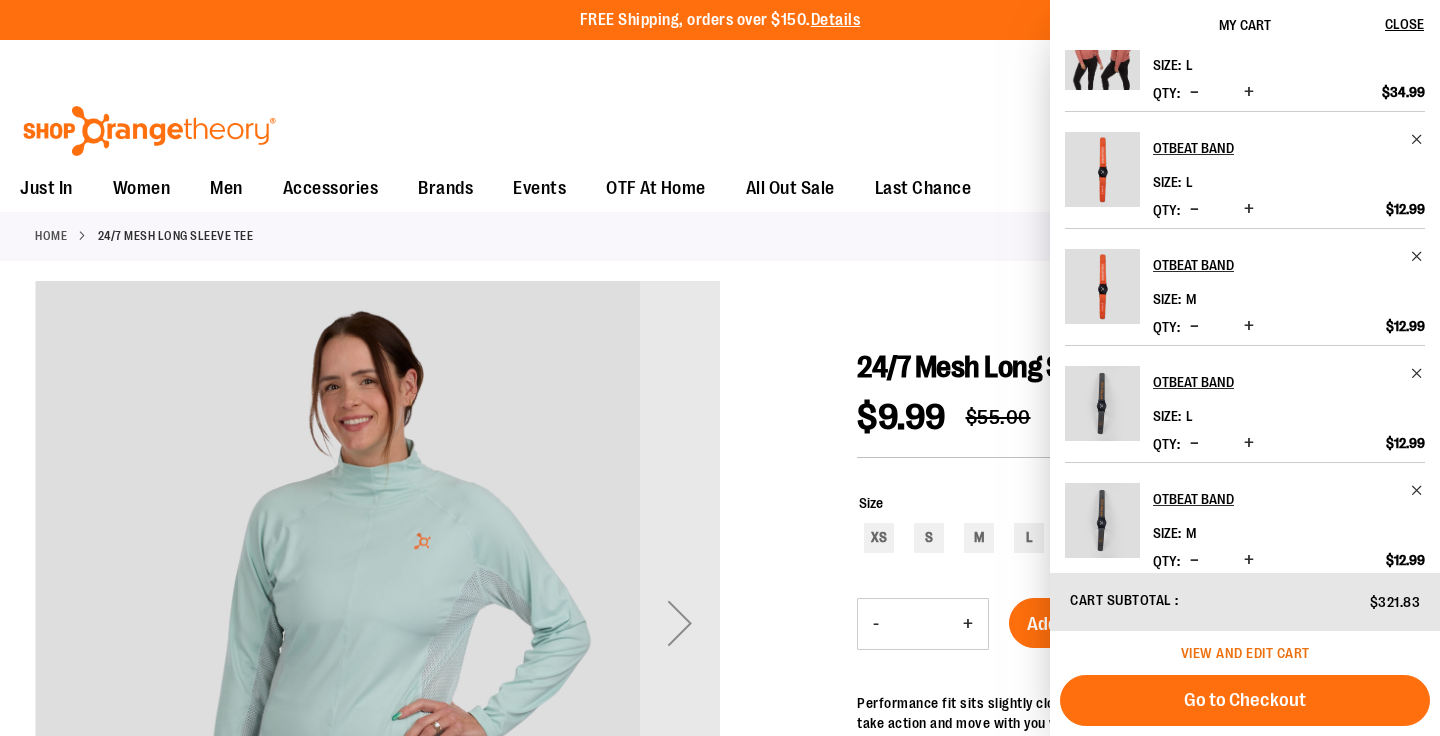 click on "View and edit cart" at bounding box center (1245, 653) 